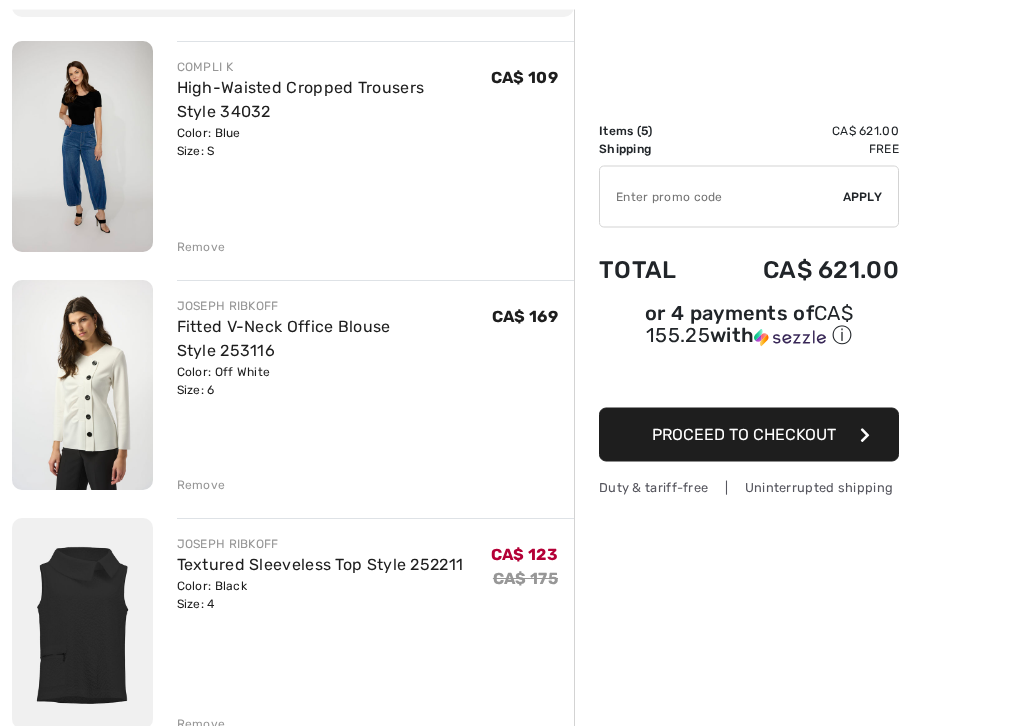 scroll, scrollTop: 221, scrollLeft: 0, axis: vertical 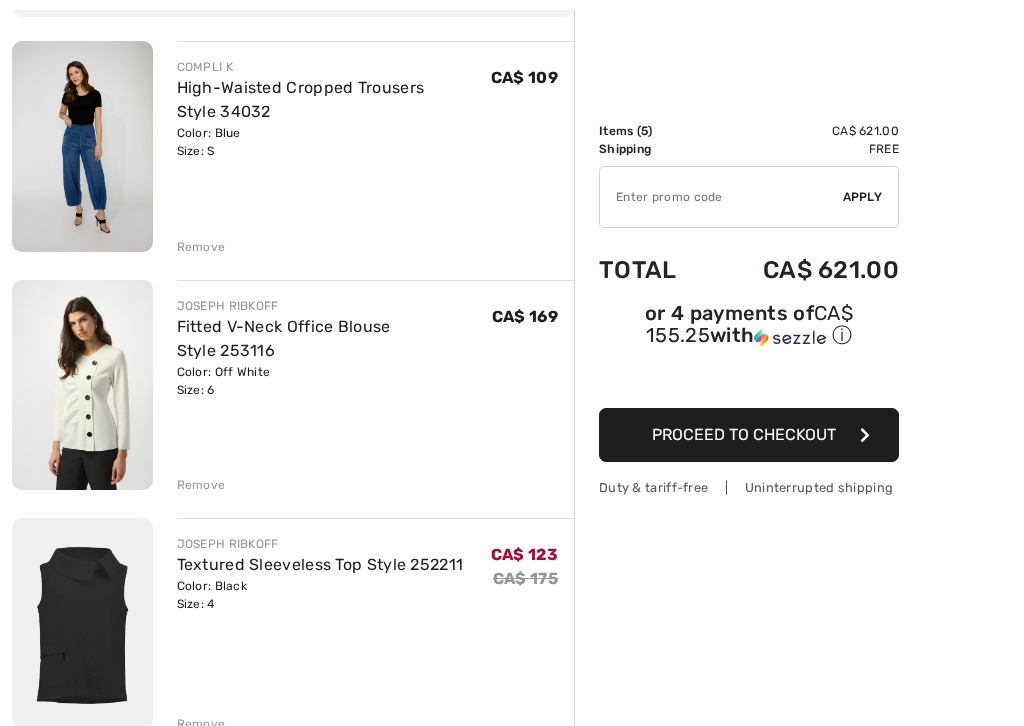 click on "Remove" at bounding box center [201, 485] 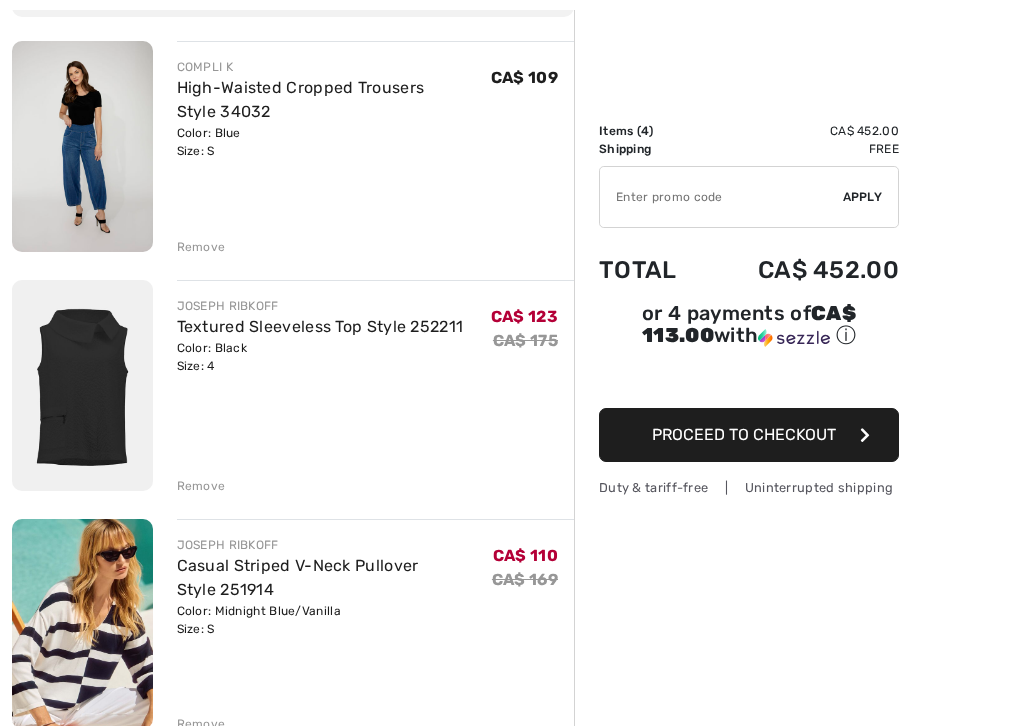 click on "Remove" at bounding box center [201, 486] 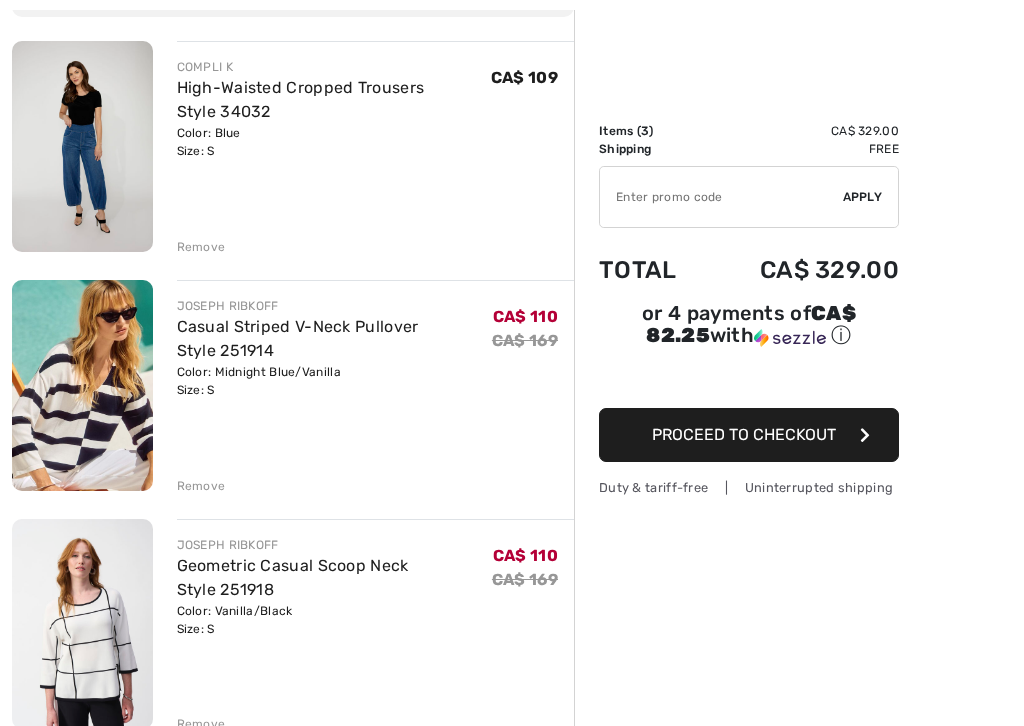 click on "Remove" at bounding box center [201, 486] 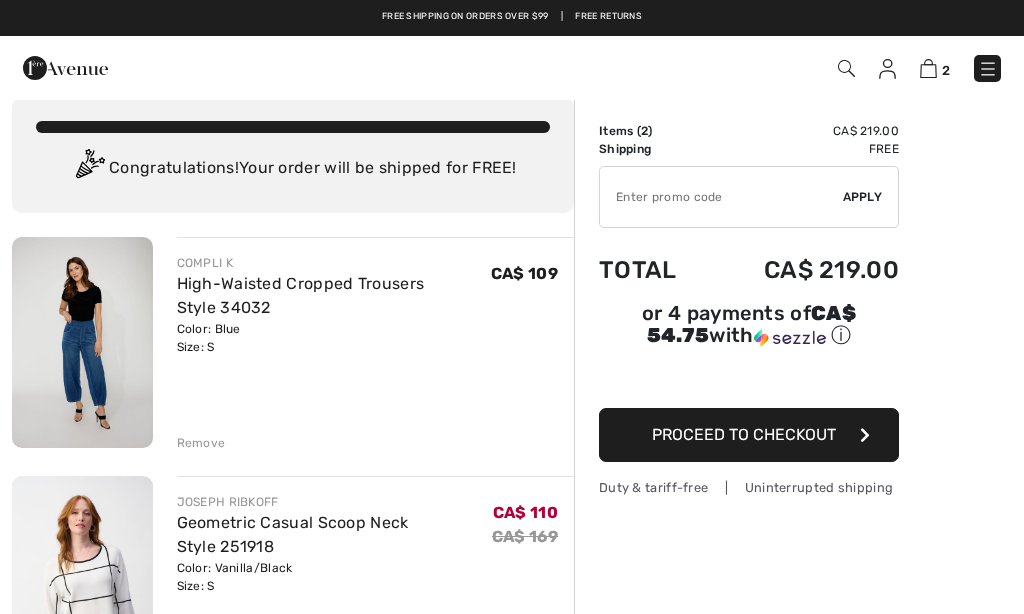 scroll, scrollTop: 0, scrollLeft: 0, axis: both 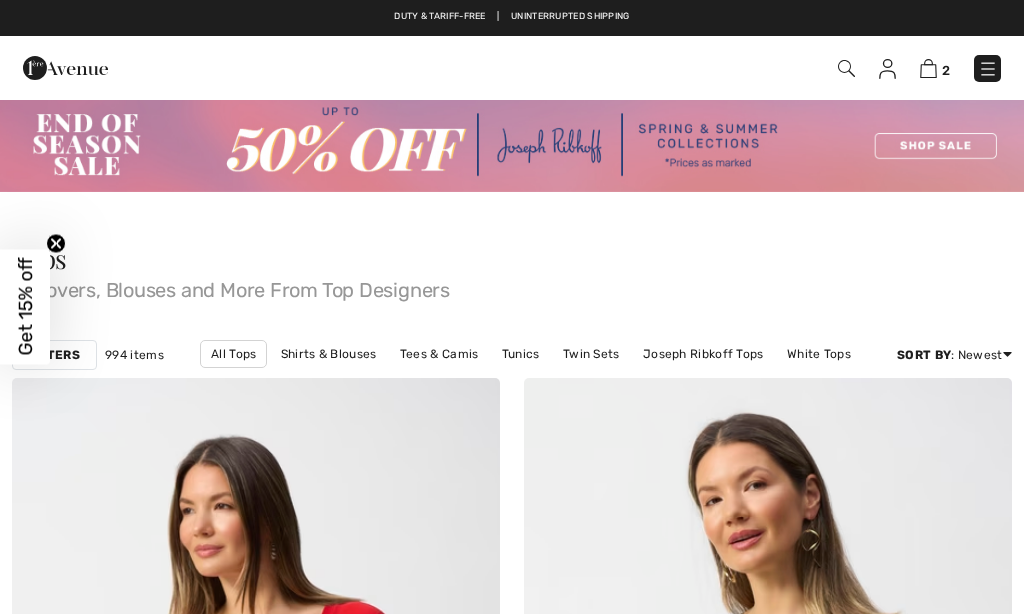 checkbox on "true" 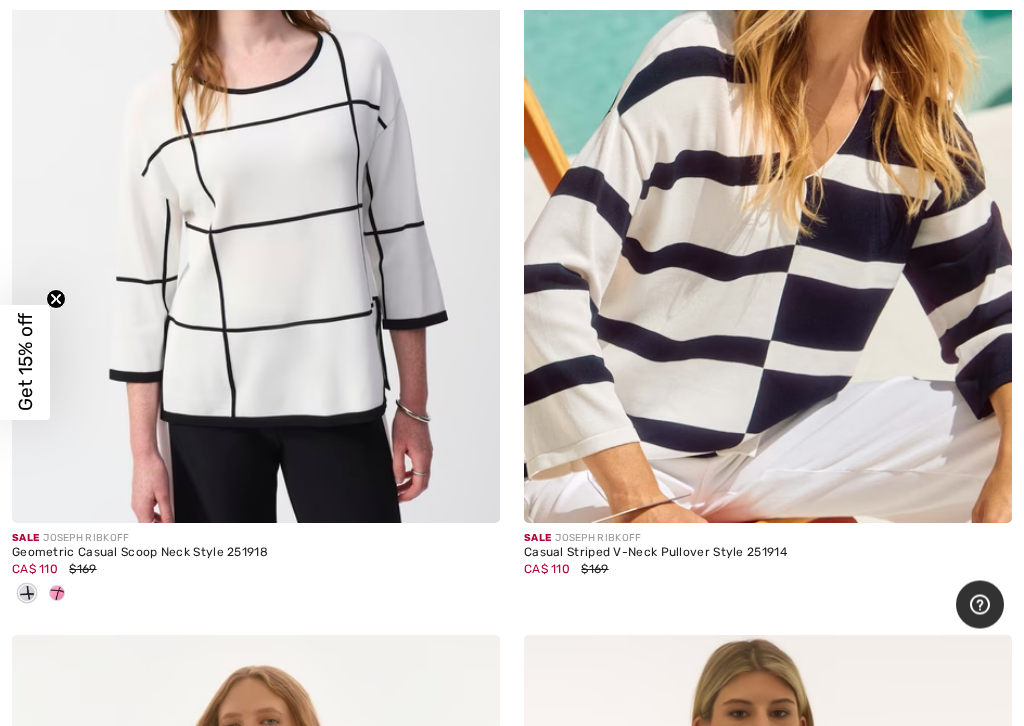 scroll, scrollTop: 7470, scrollLeft: 0, axis: vertical 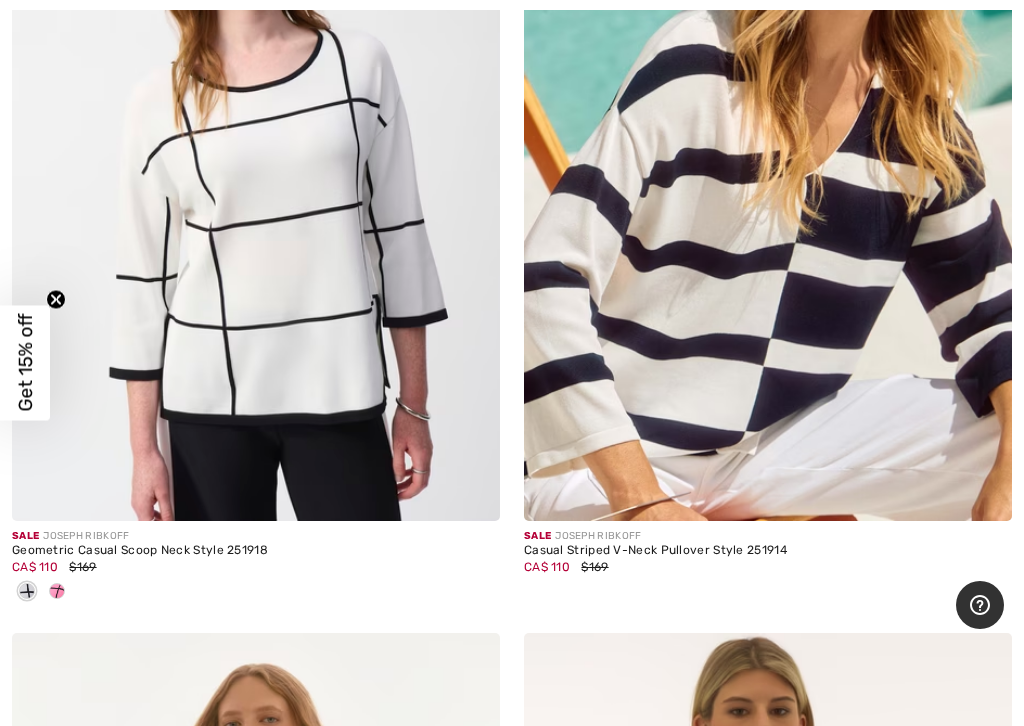 click at bounding box center (768, 155) 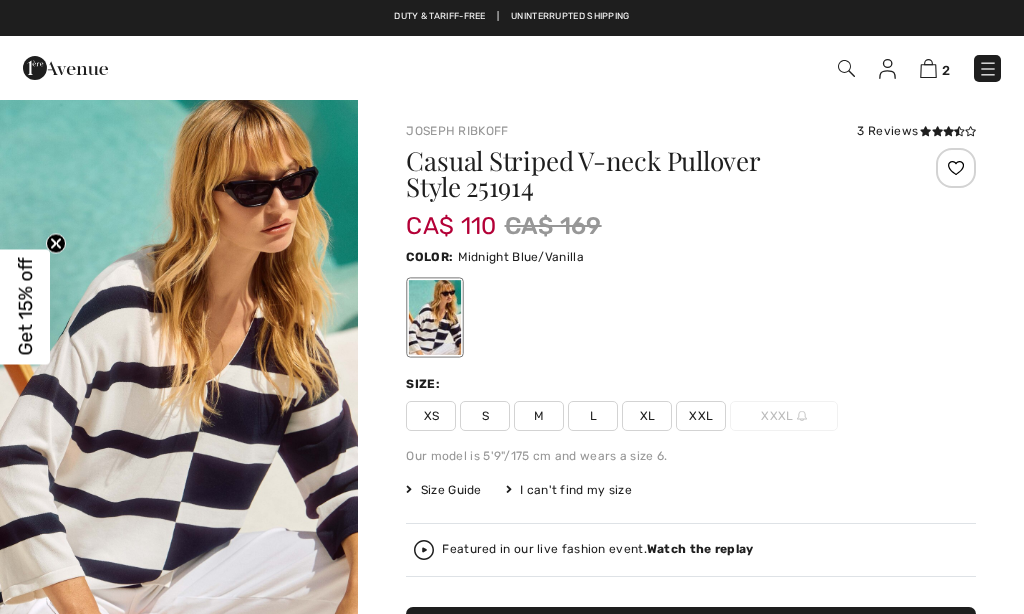 scroll, scrollTop: 0, scrollLeft: 0, axis: both 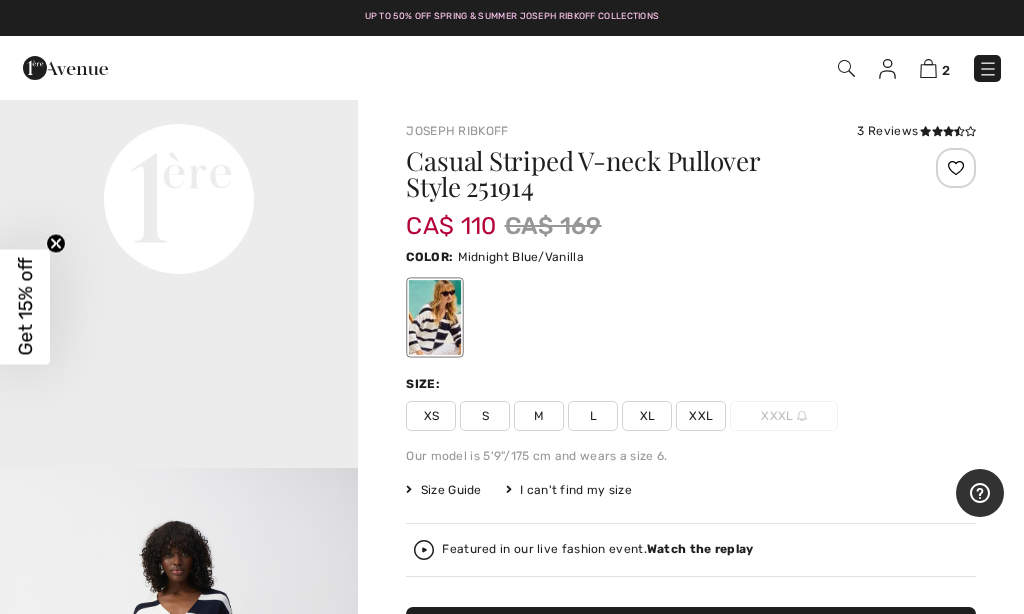 click on "S" at bounding box center (485, 416) 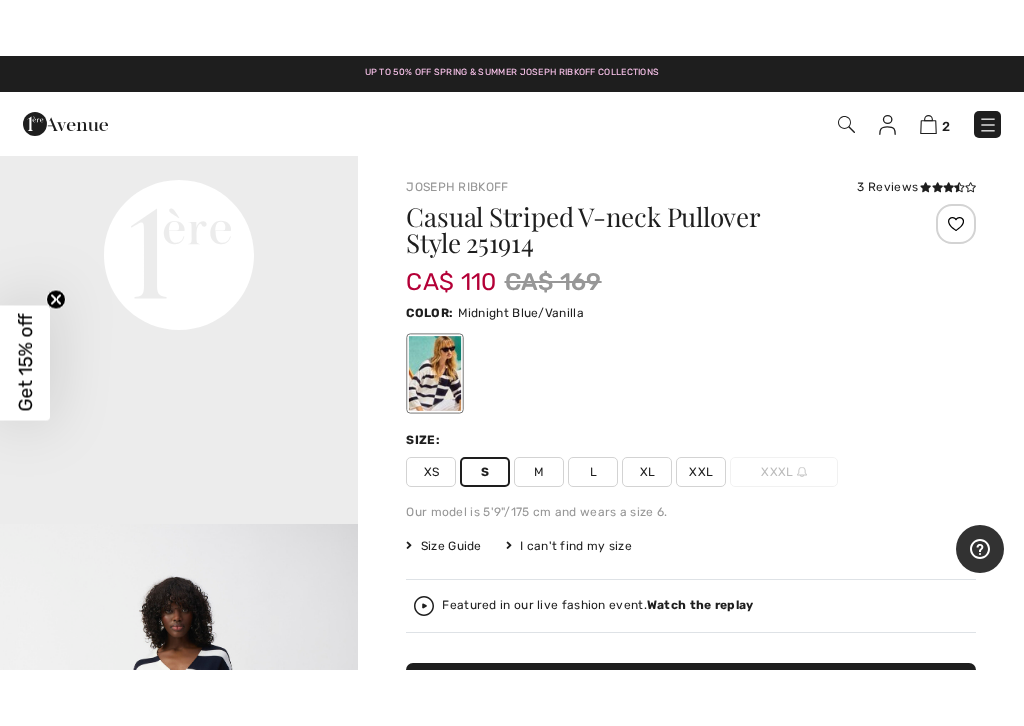scroll, scrollTop: 101, scrollLeft: 0, axis: vertical 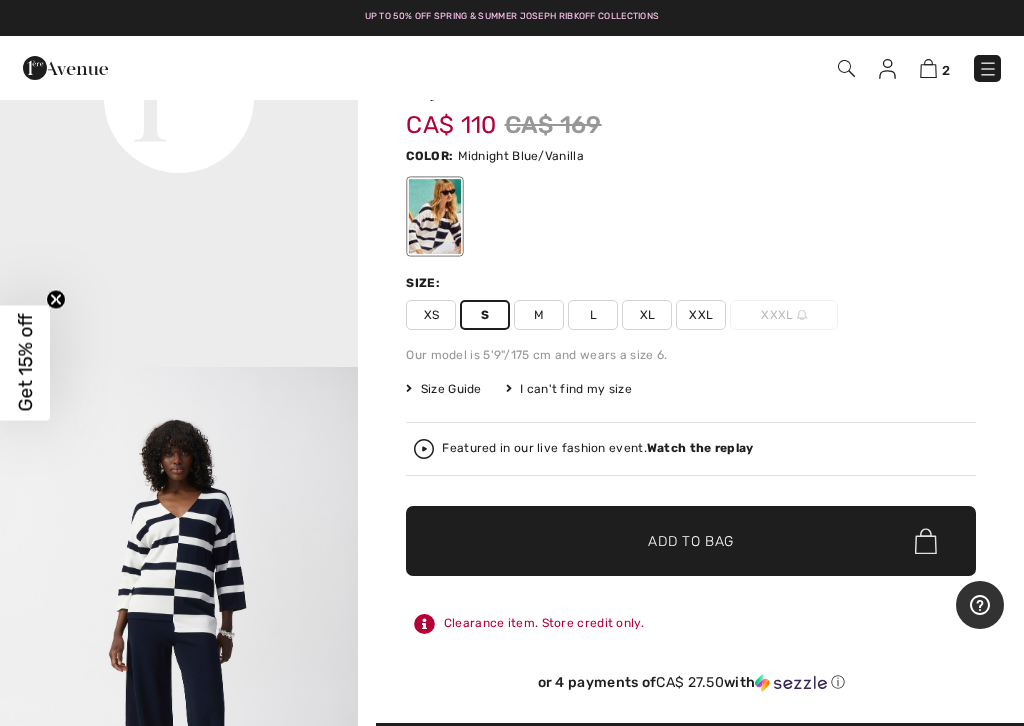 click on "Add to Bag" at bounding box center (691, 541) 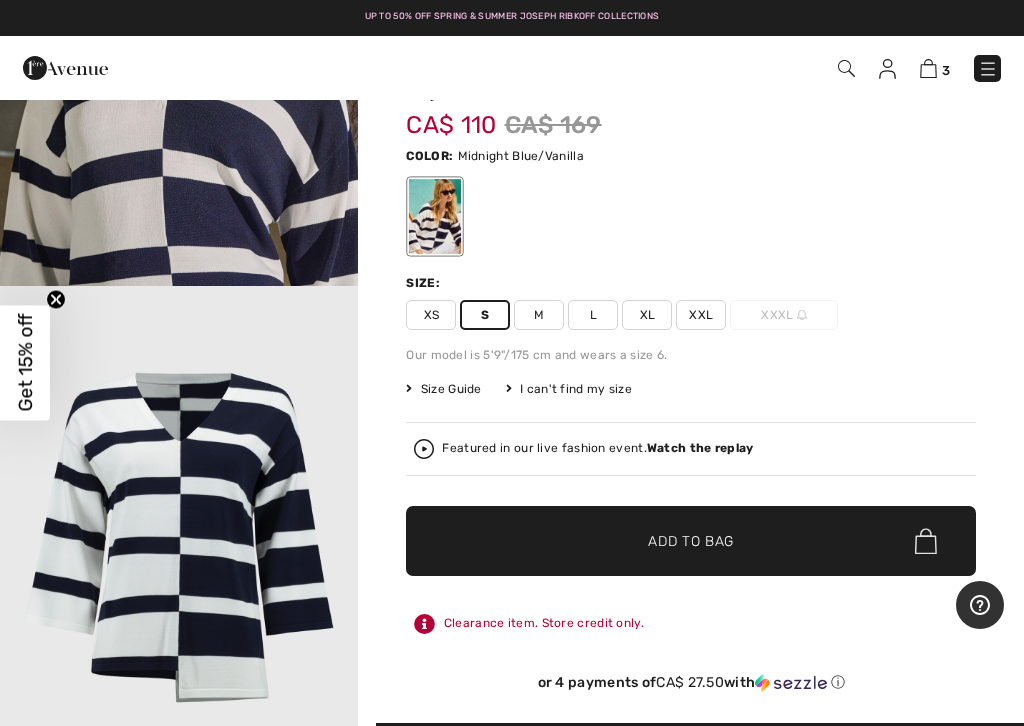 scroll, scrollTop: 4121, scrollLeft: 0, axis: vertical 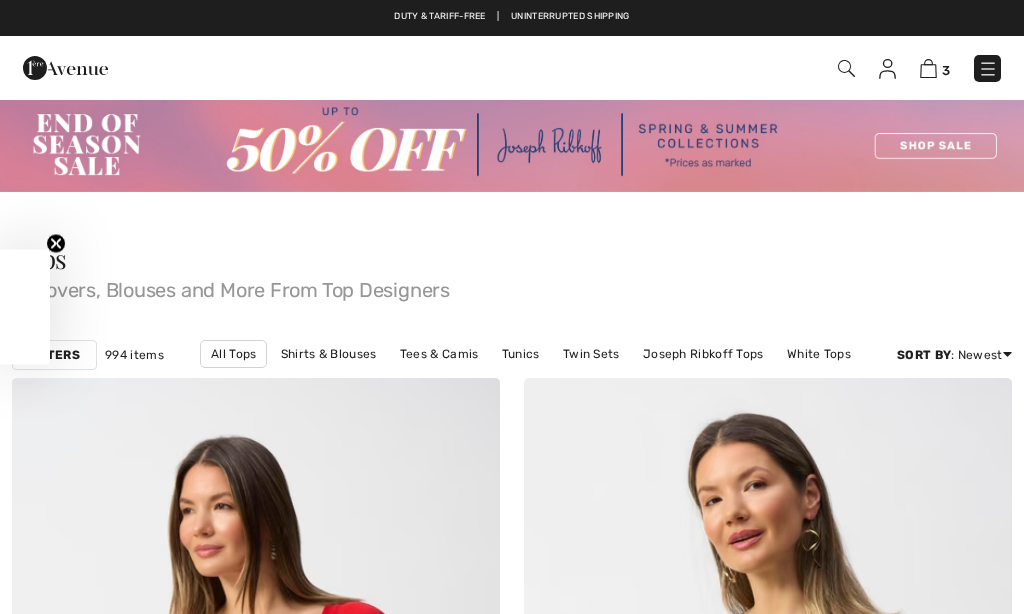 checkbox on "true" 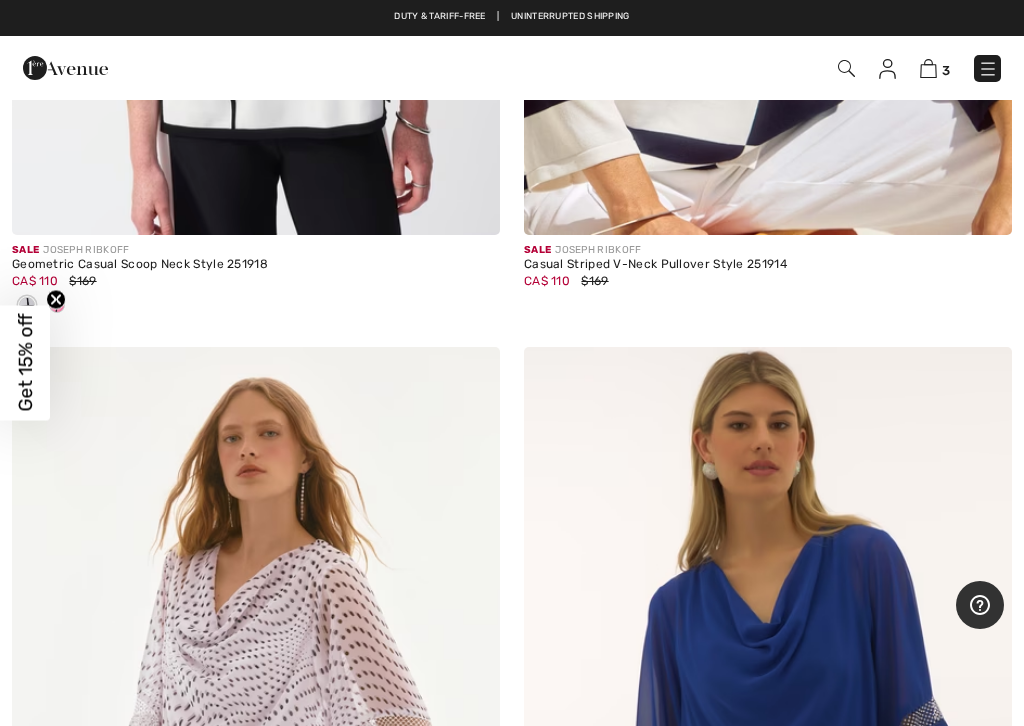 scroll, scrollTop: 0, scrollLeft: 0, axis: both 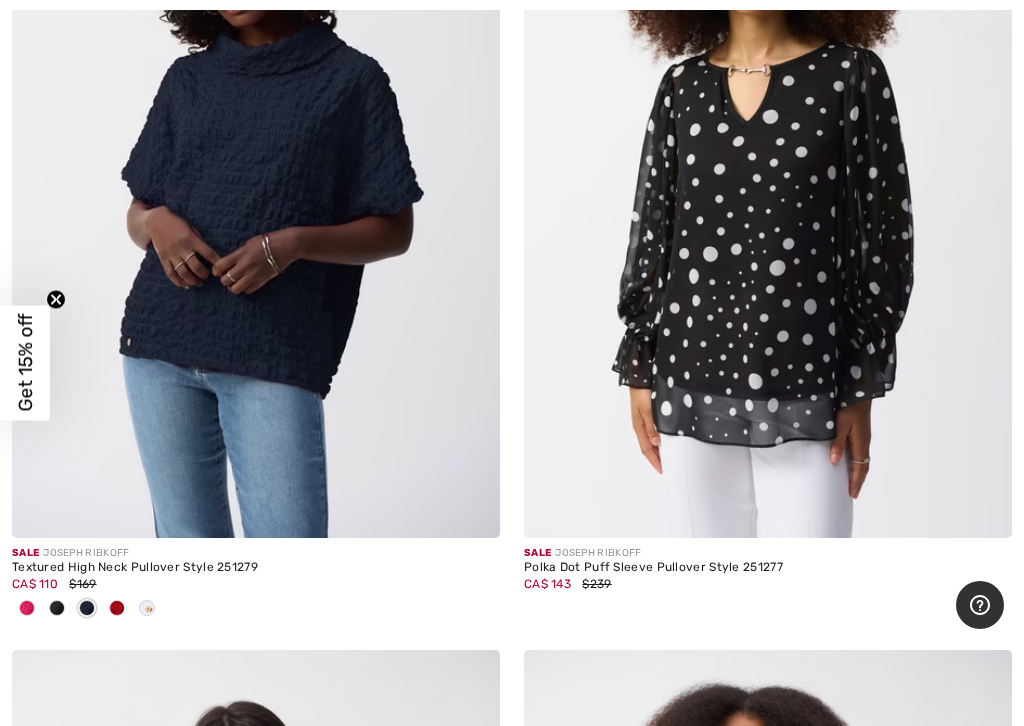 click at bounding box center [256, 172] 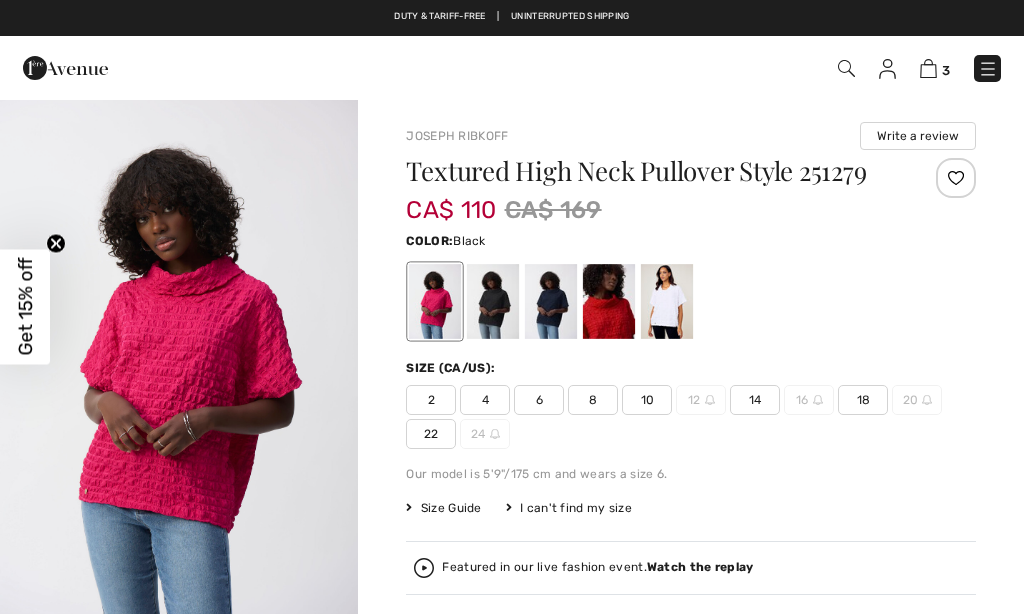 scroll, scrollTop: 0, scrollLeft: 0, axis: both 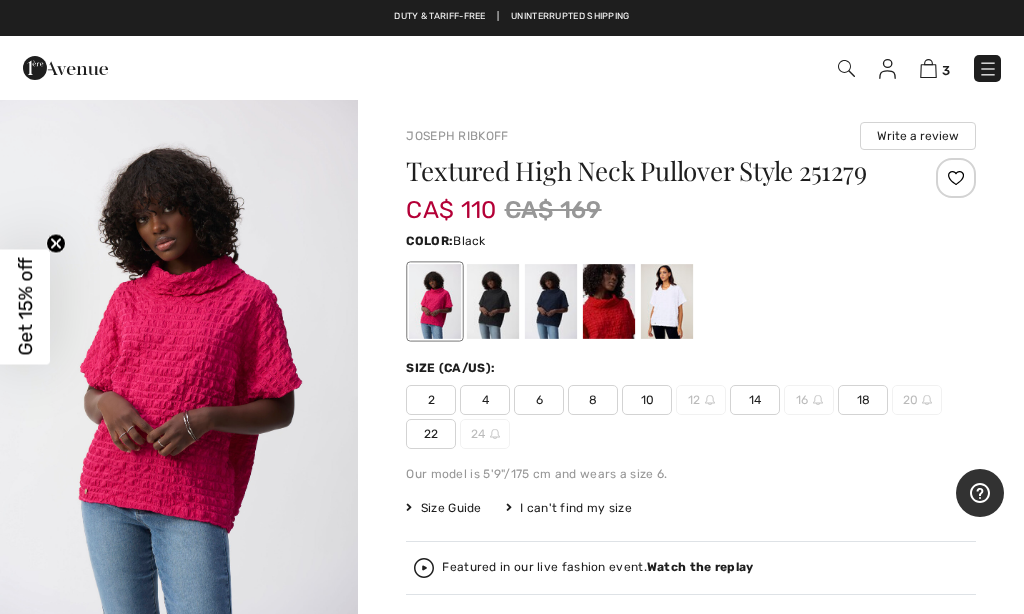 click at bounding box center (493, 301) 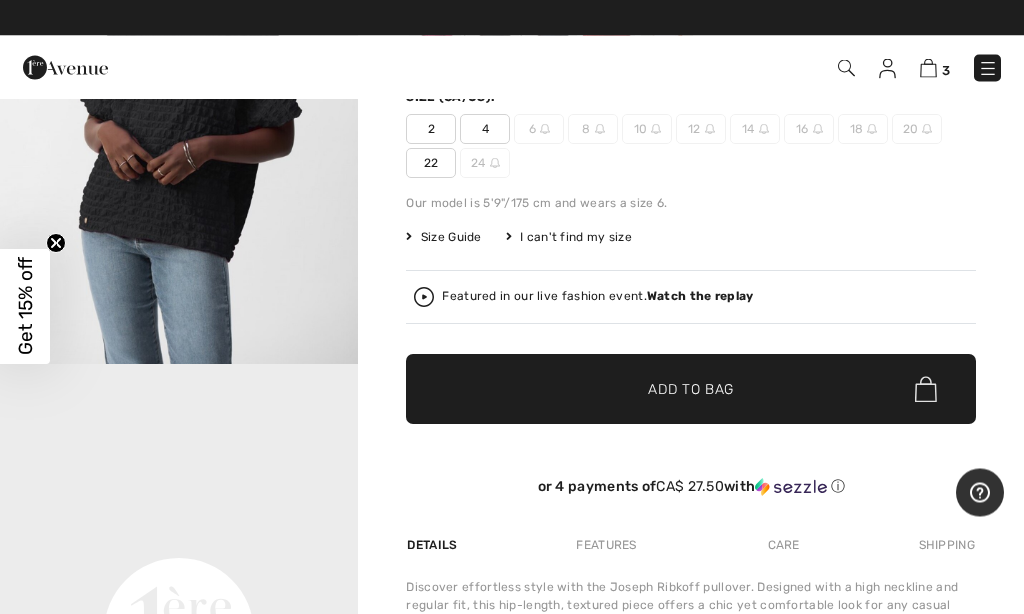 scroll, scrollTop: 265, scrollLeft: 0, axis: vertical 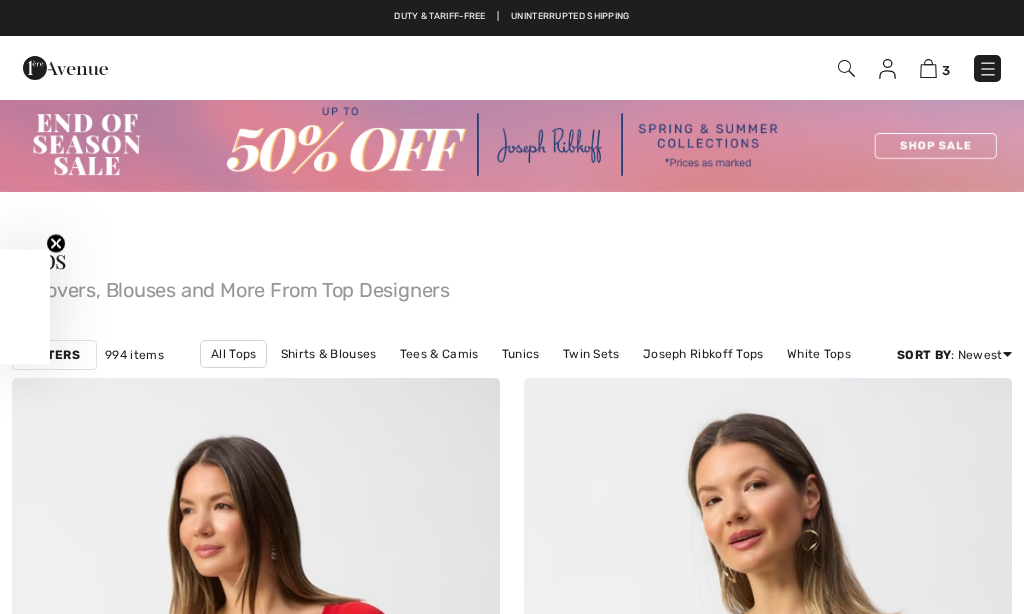 checkbox on "true" 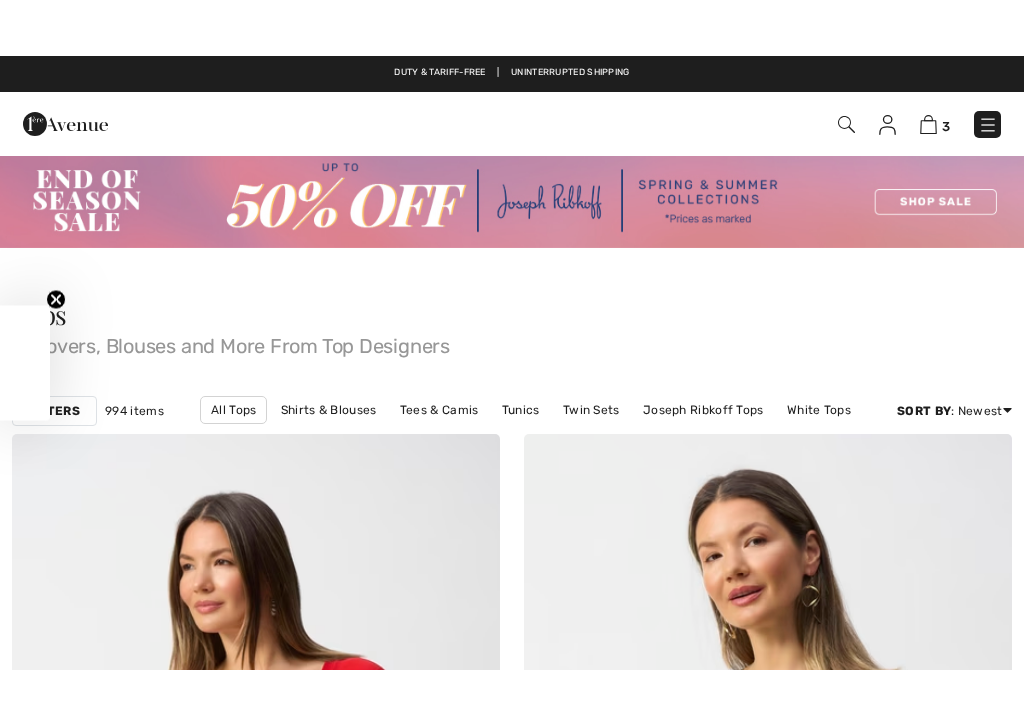 scroll, scrollTop: 11264, scrollLeft: 0, axis: vertical 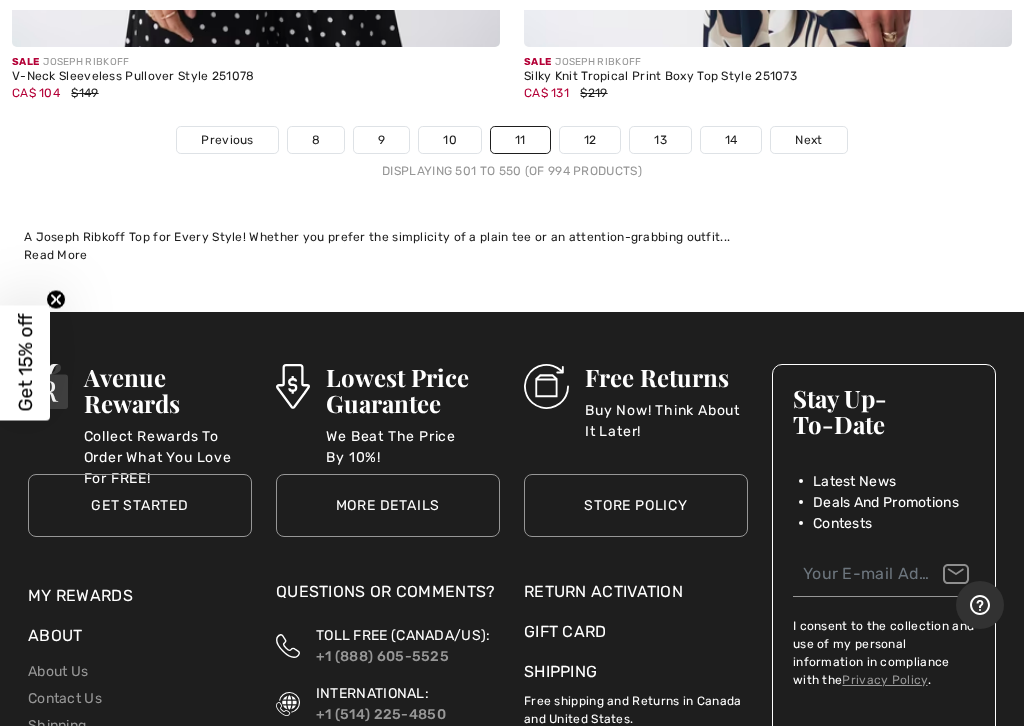 click on "Next" at bounding box center [808, 140] 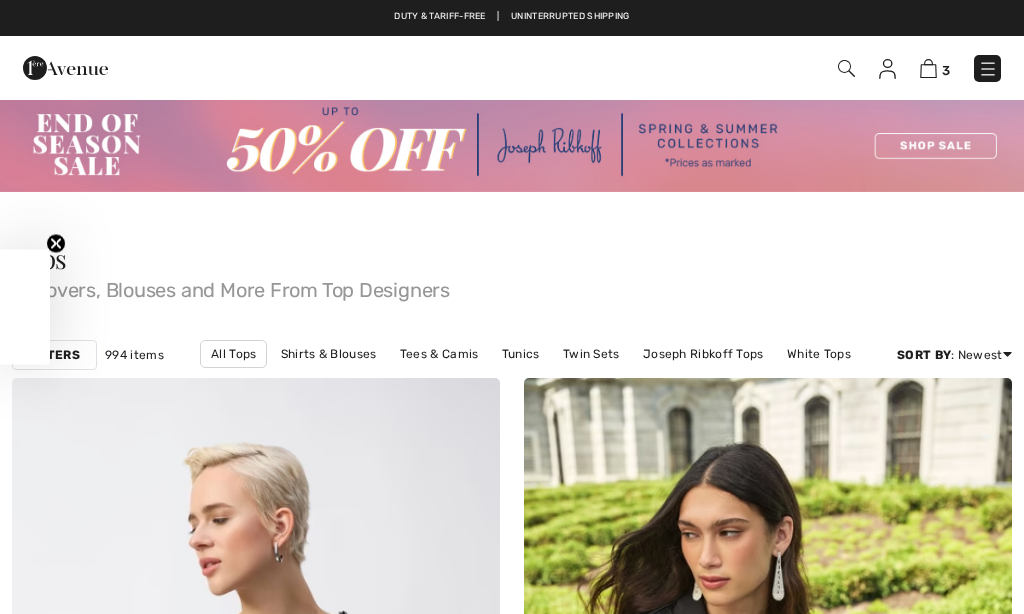 checkbox on "true" 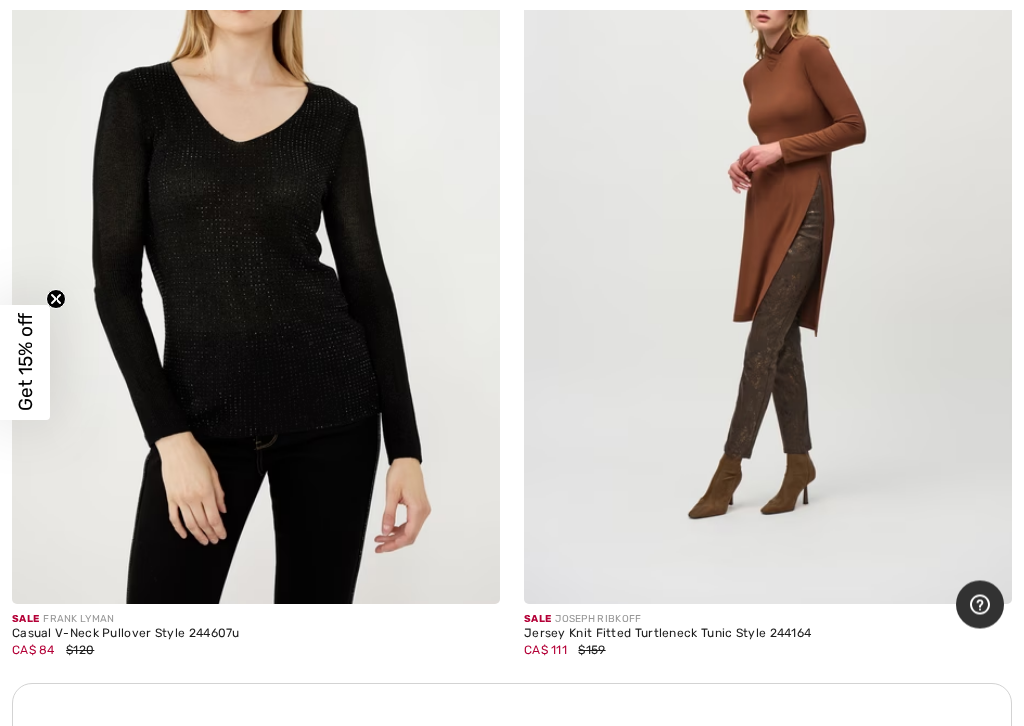 scroll, scrollTop: 4659, scrollLeft: 0, axis: vertical 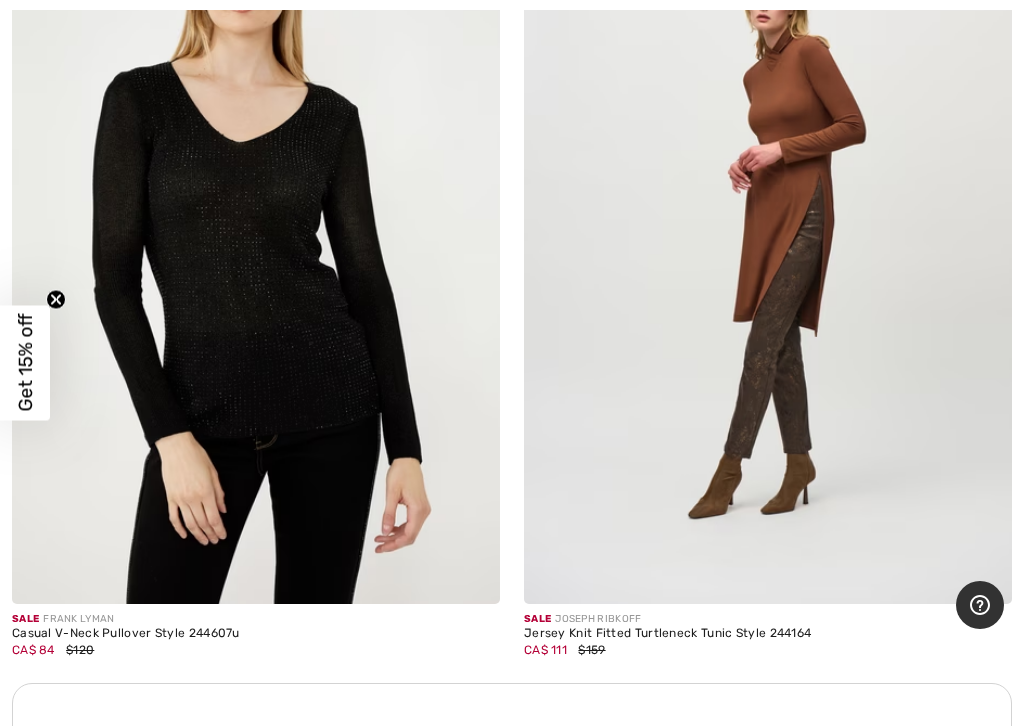 click at bounding box center (768, 238) 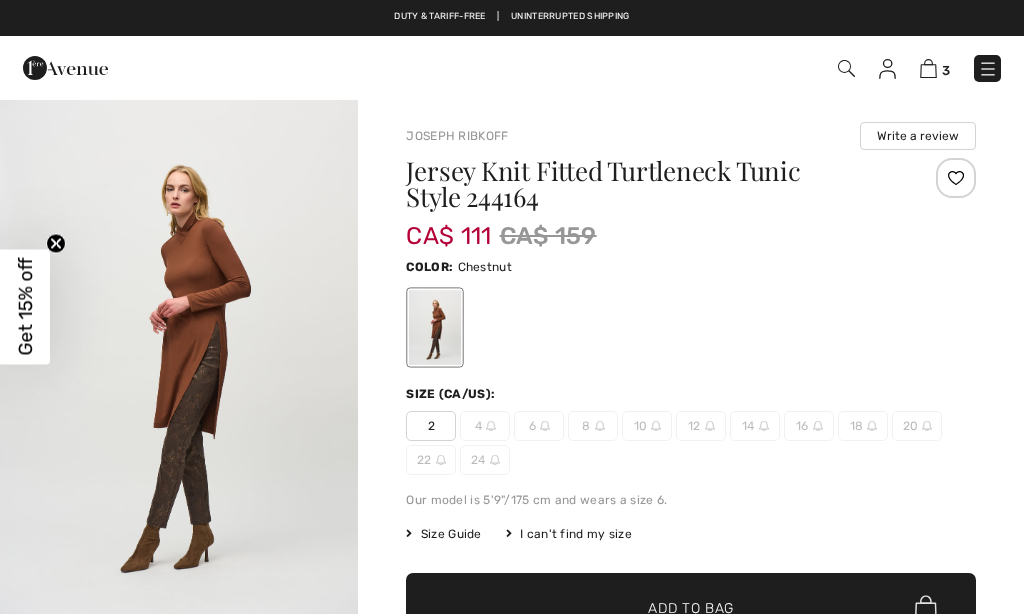 checkbox on "true" 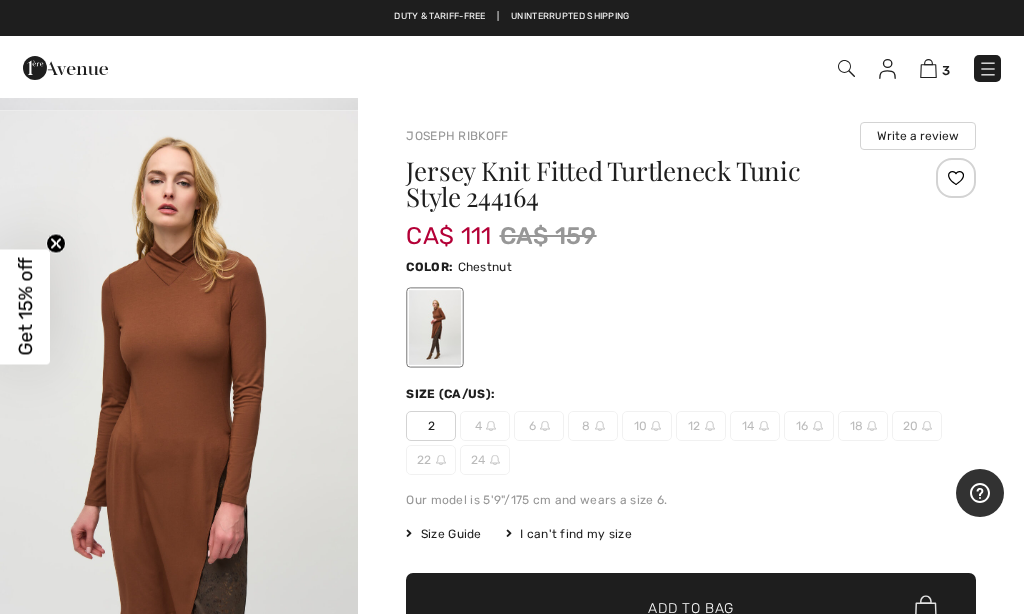 scroll, scrollTop: 559, scrollLeft: 0, axis: vertical 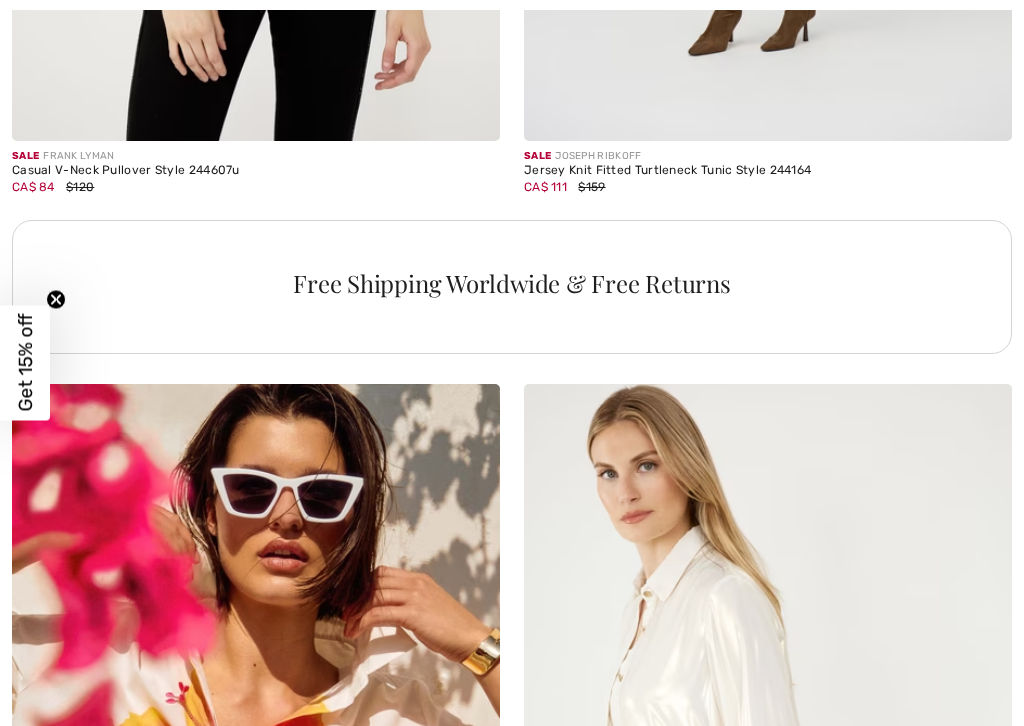 checkbox on "true" 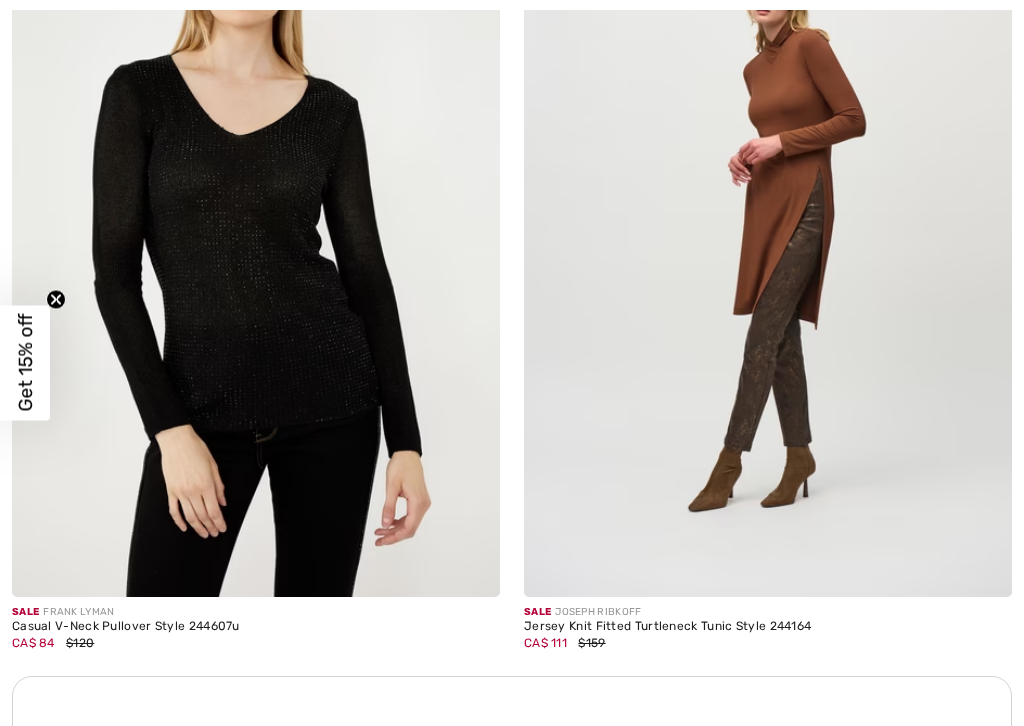 scroll, scrollTop: 0, scrollLeft: 0, axis: both 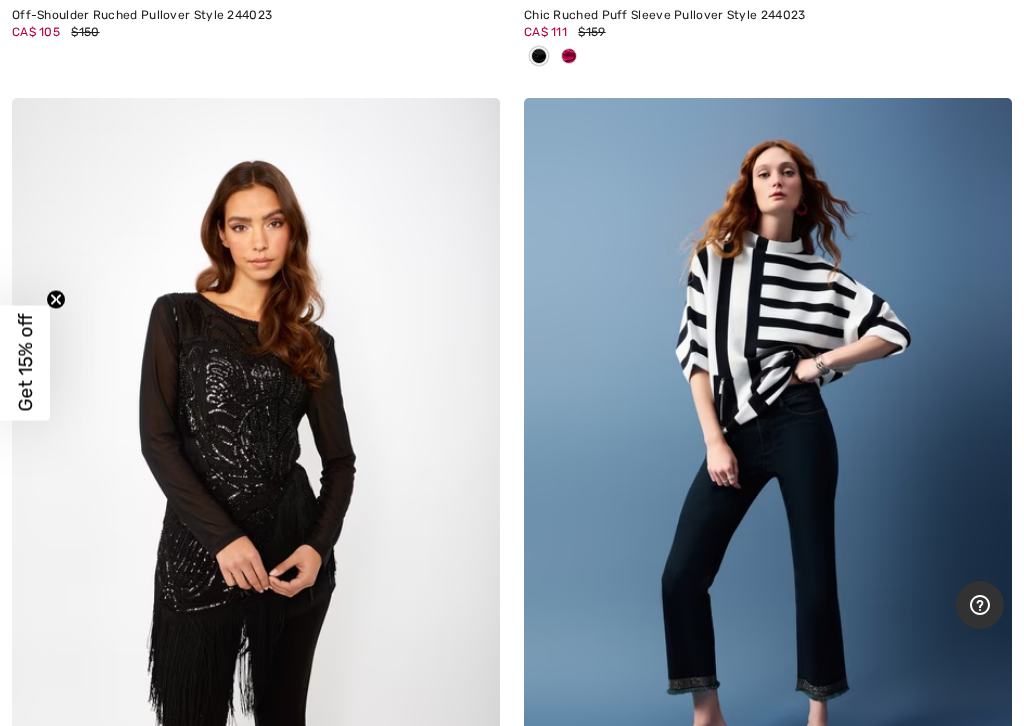 click at bounding box center (768, 464) 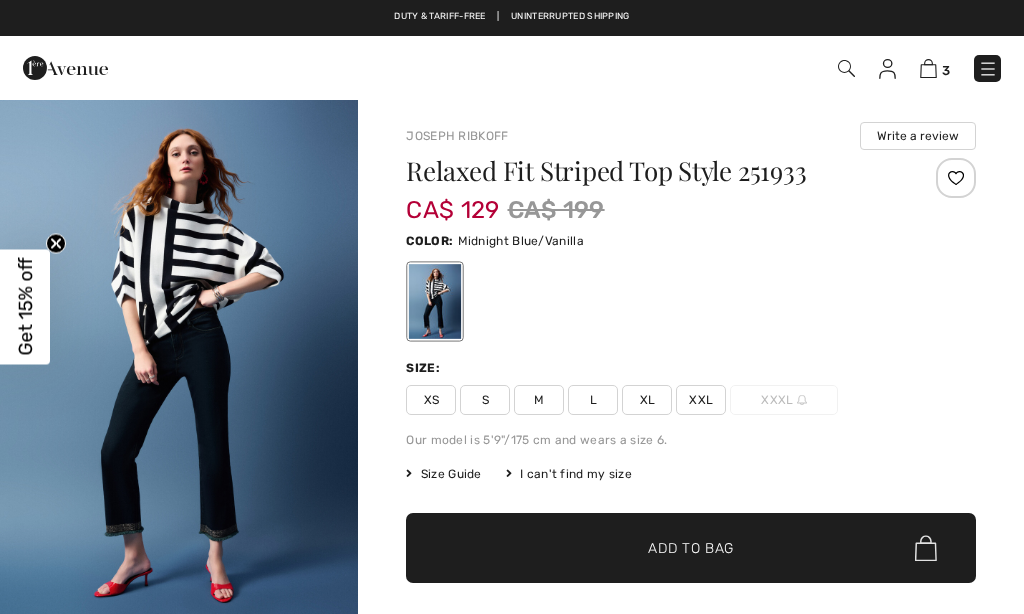 checkbox on "true" 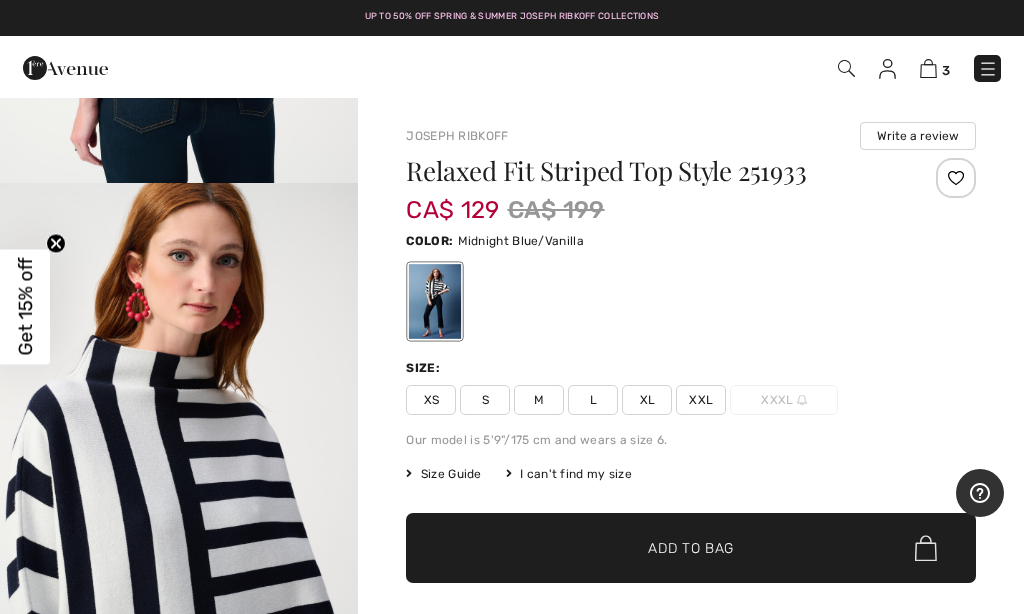 scroll, scrollTop: 2114, scrollLeft: 0, axis: vertical 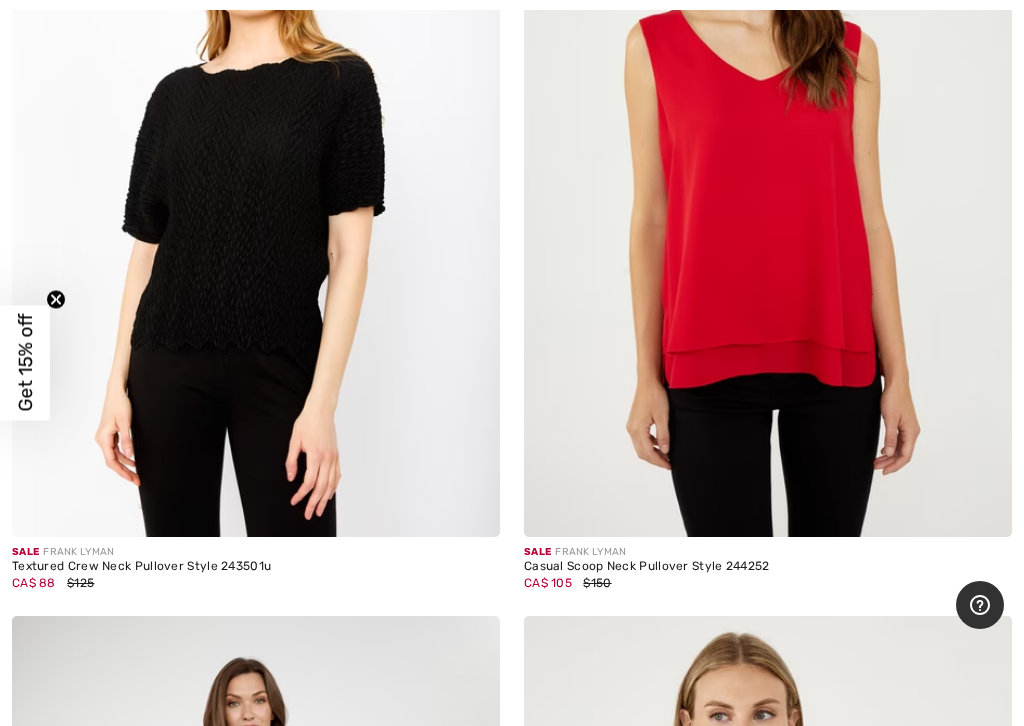 click at bounding box center [256, 171] 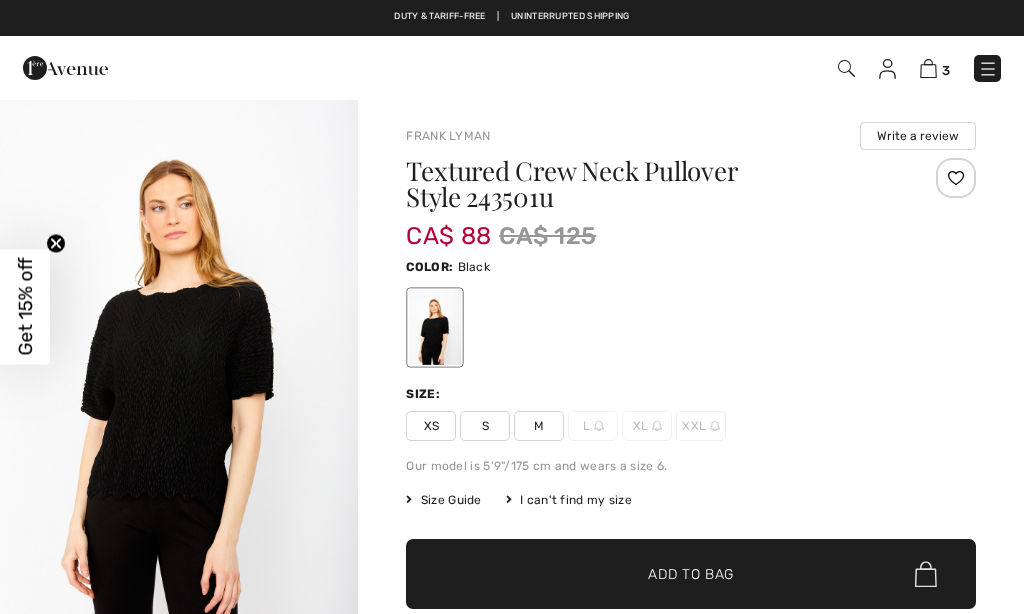 scroll, scrollTop: 0, scrollLeft: 0, axis: both 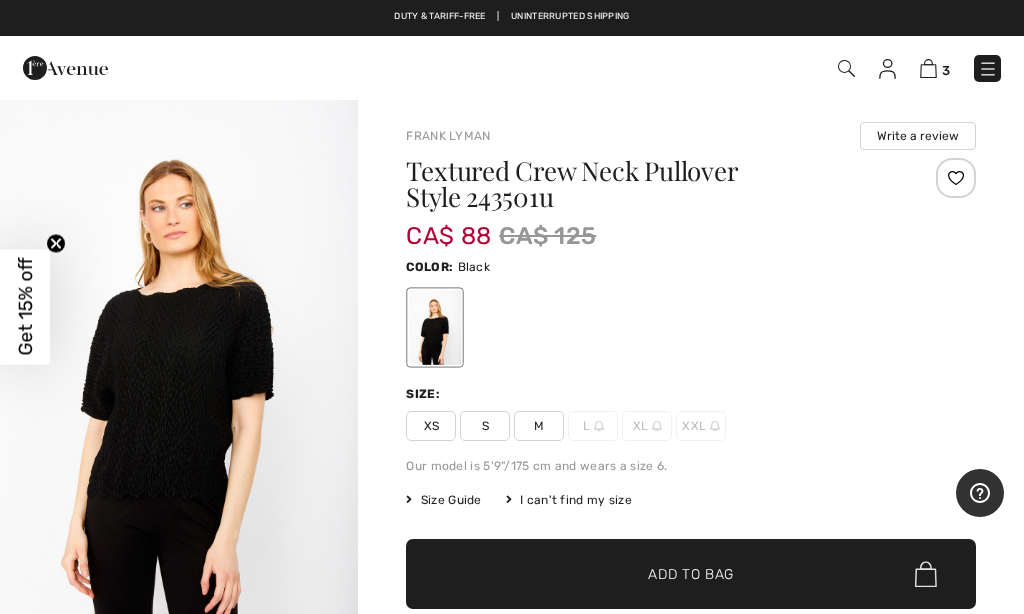 click on "S" at bounding box center (485, 426) 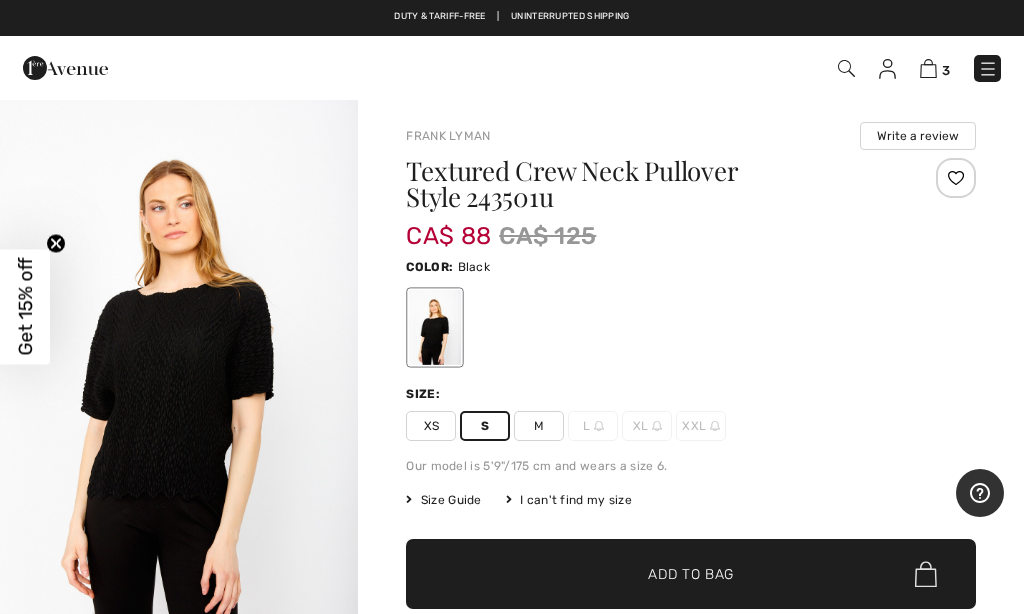 click on "✔ Added to Bag
Add to Bag" at bounding box center [691, 574] 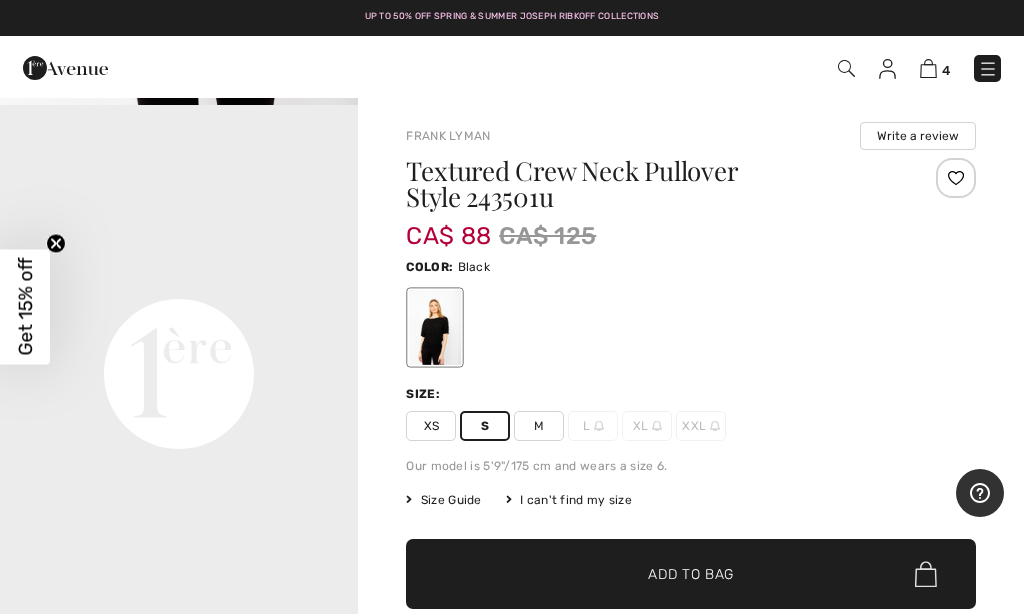 scroll, scrollTop: 1082, scrollLeft: 0, axis: vertical 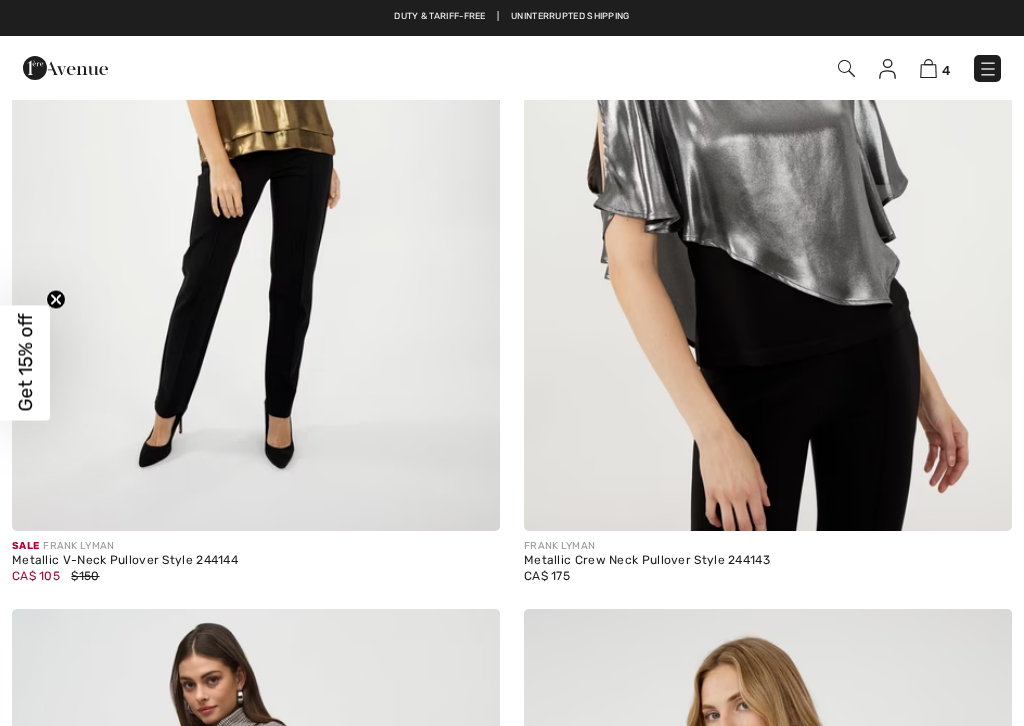 checkbox on "true" 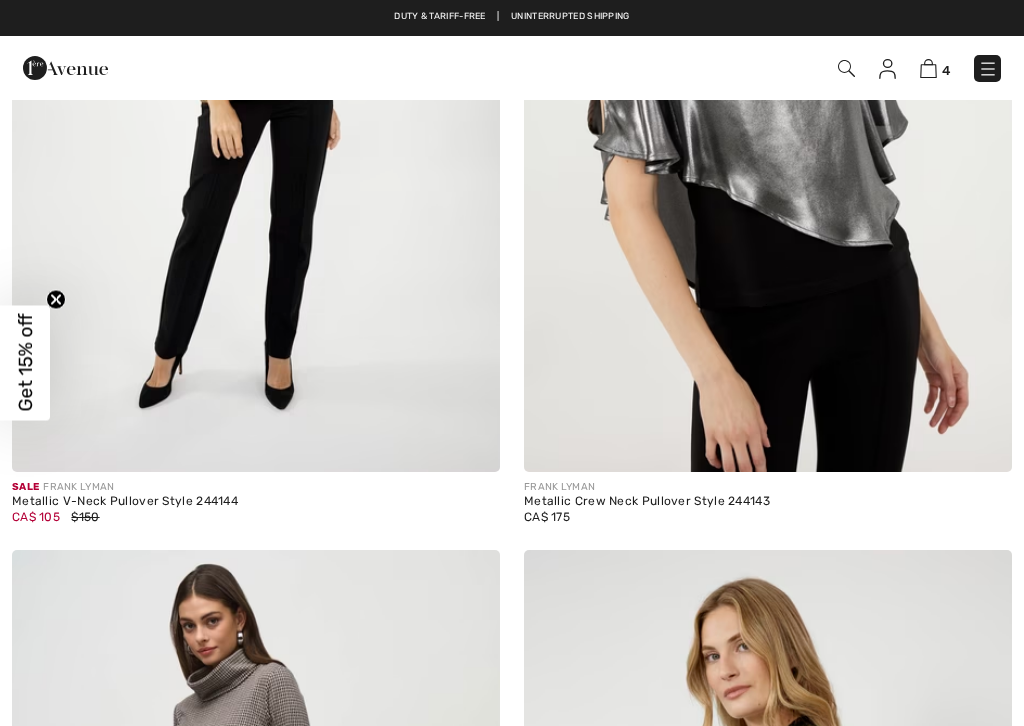 scroll, scrollTop: 0, scrollLeft: 0, axis: both 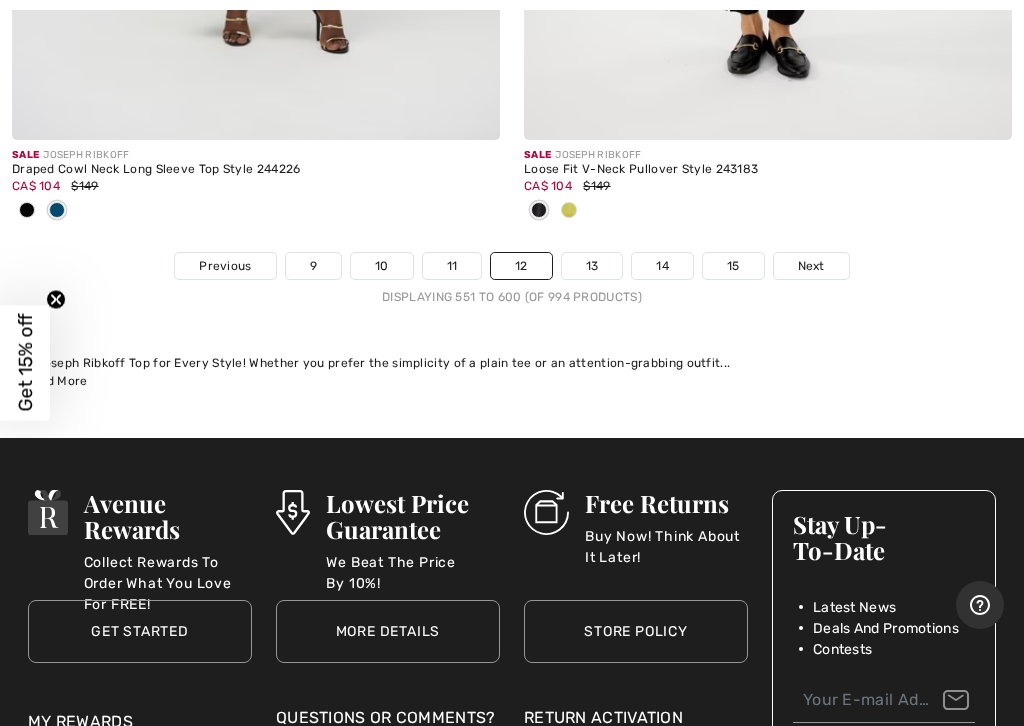 click on "Next" at bounding box center [811, 266] 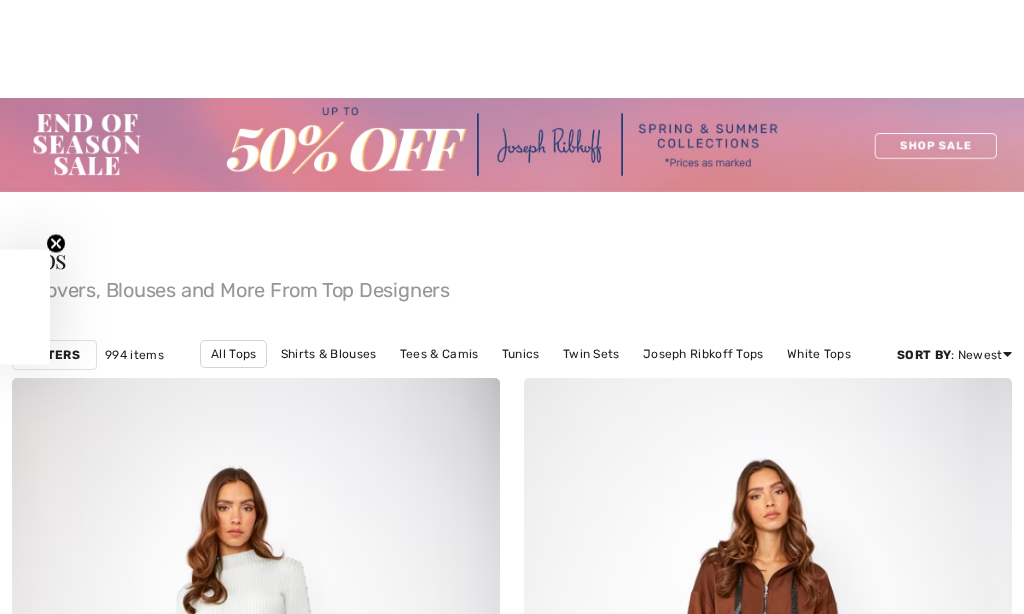 checkbox on "true" 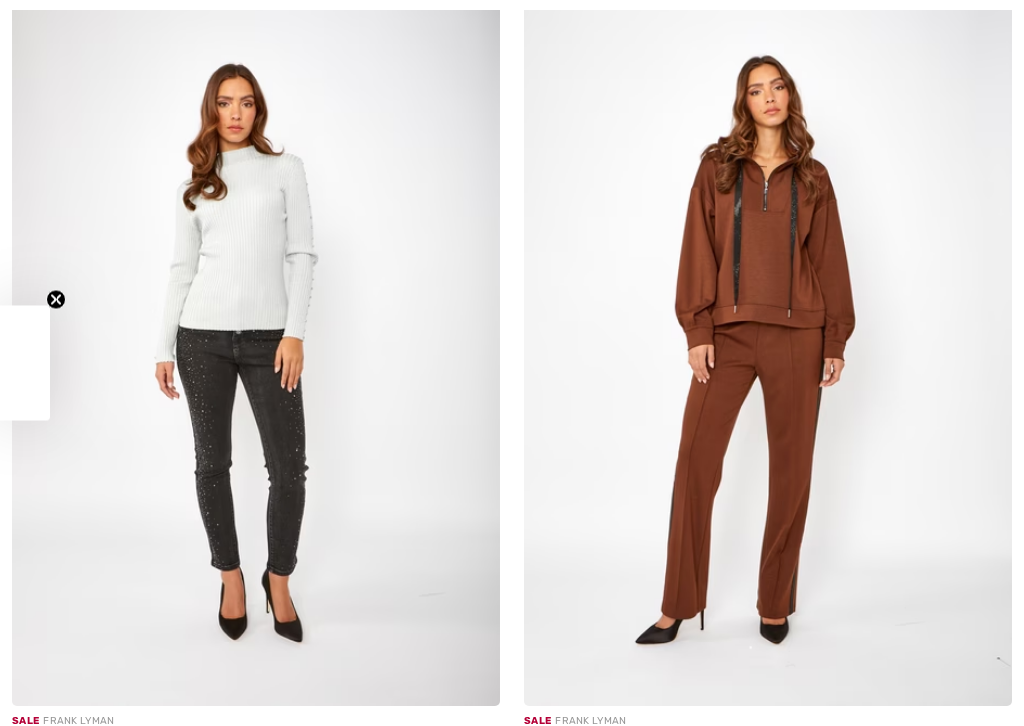 scroll, scrollTop: 0, scrollLeft: 0, axis: both 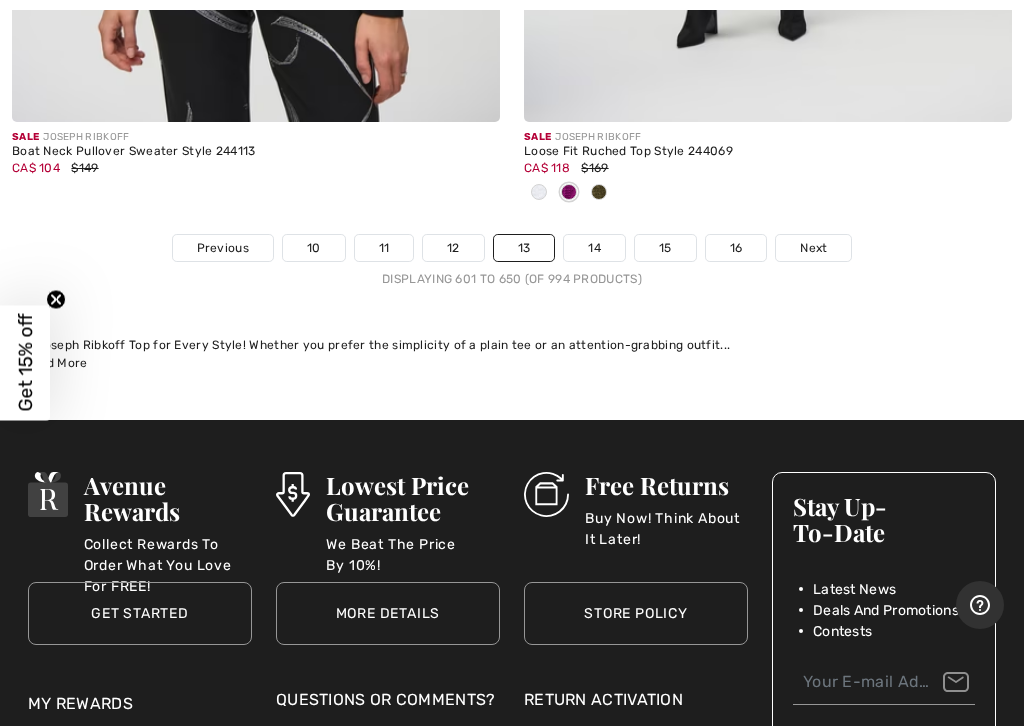 click on "Next" at bounding box center [813, 248] 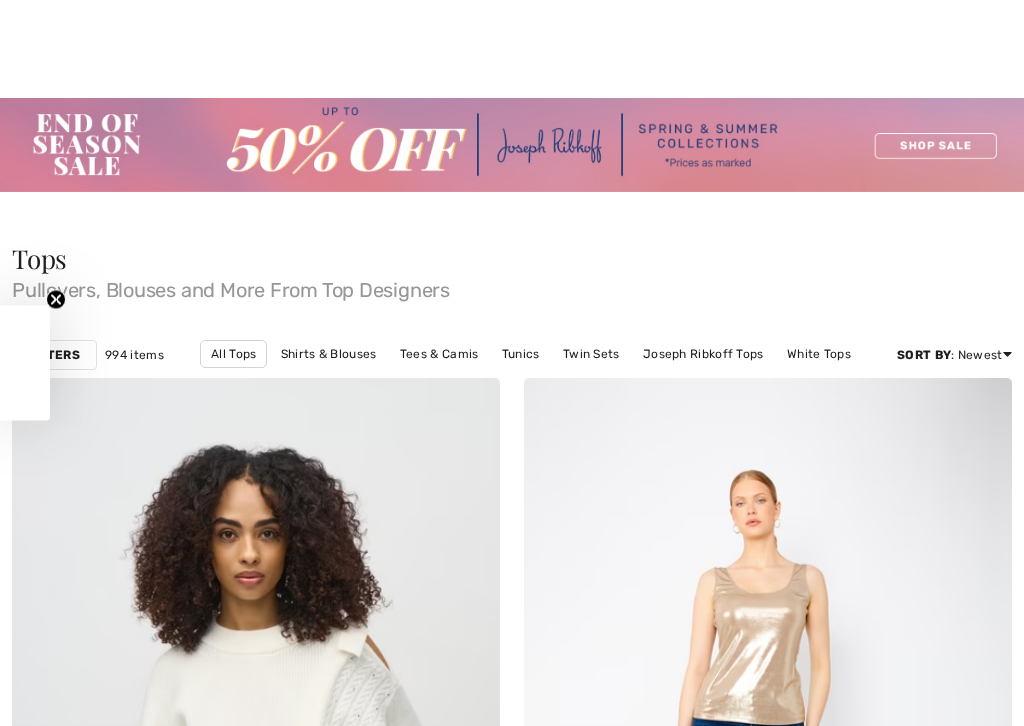 checkbox on "true" 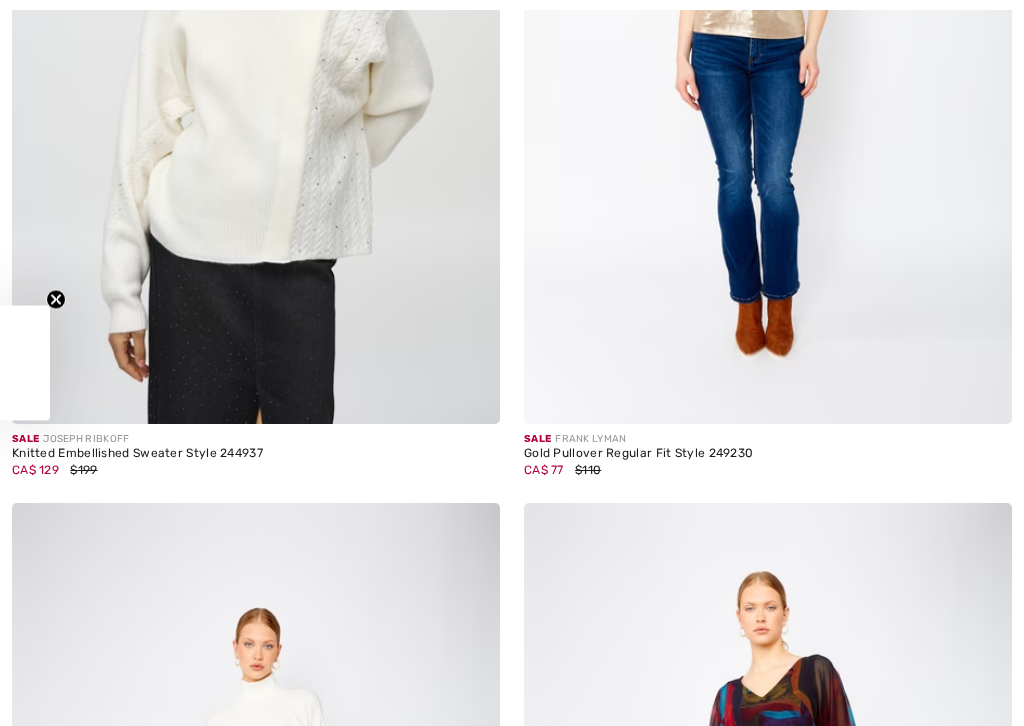 scroll, scrollTop: 0, scrollLeft: 0, axis: both 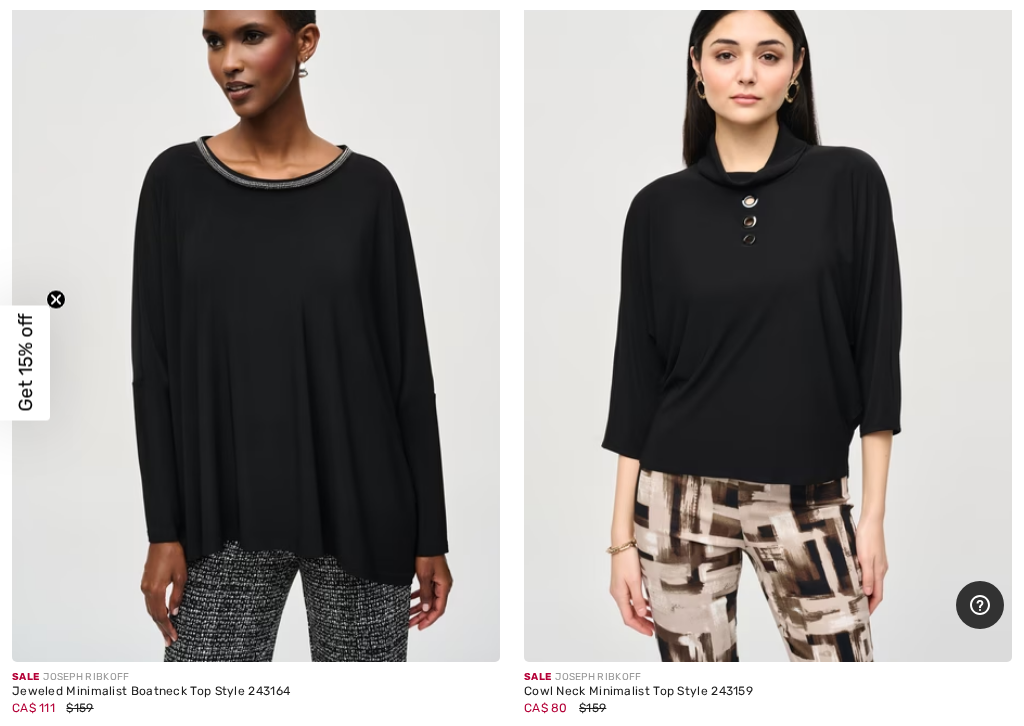 click at bounding box center (768, 296) 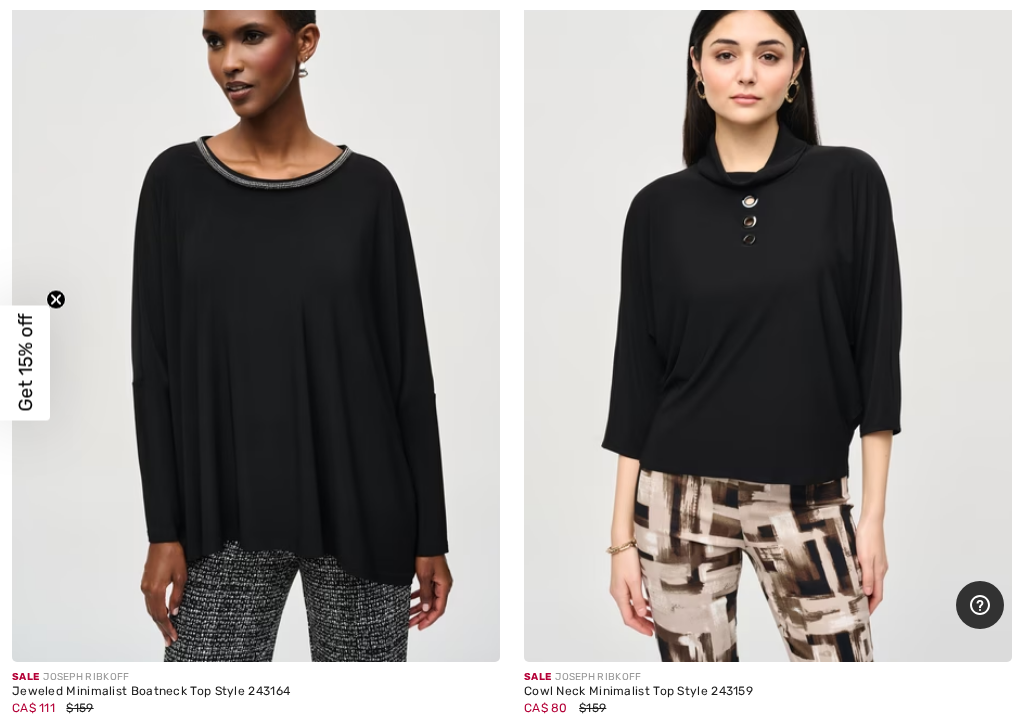 click at bounding box center (768, 296) 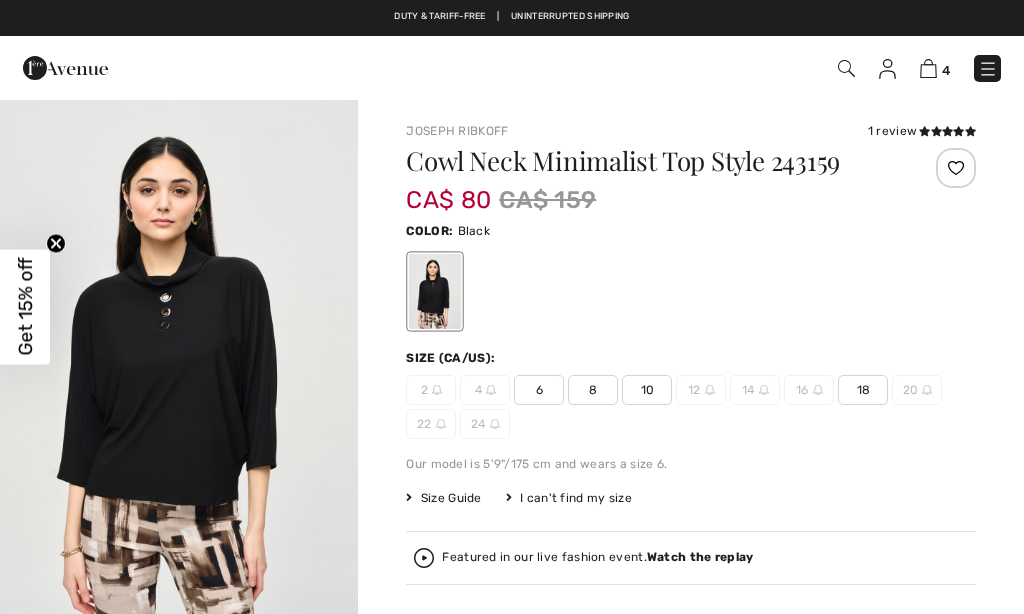 checkbox on "true" 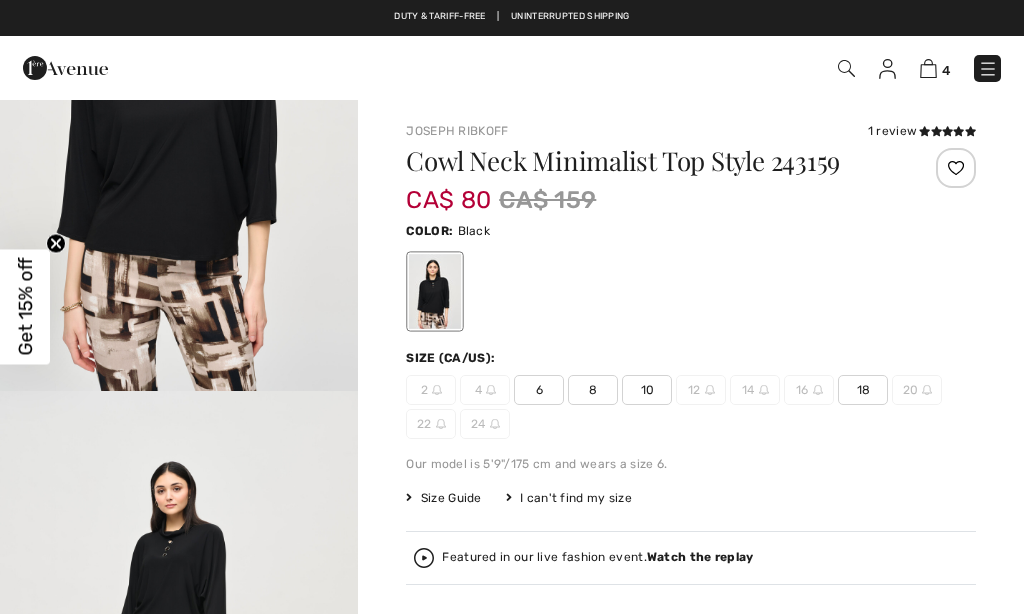 scroll, scrollTop: 0, scrollLeft: 0, axis: both 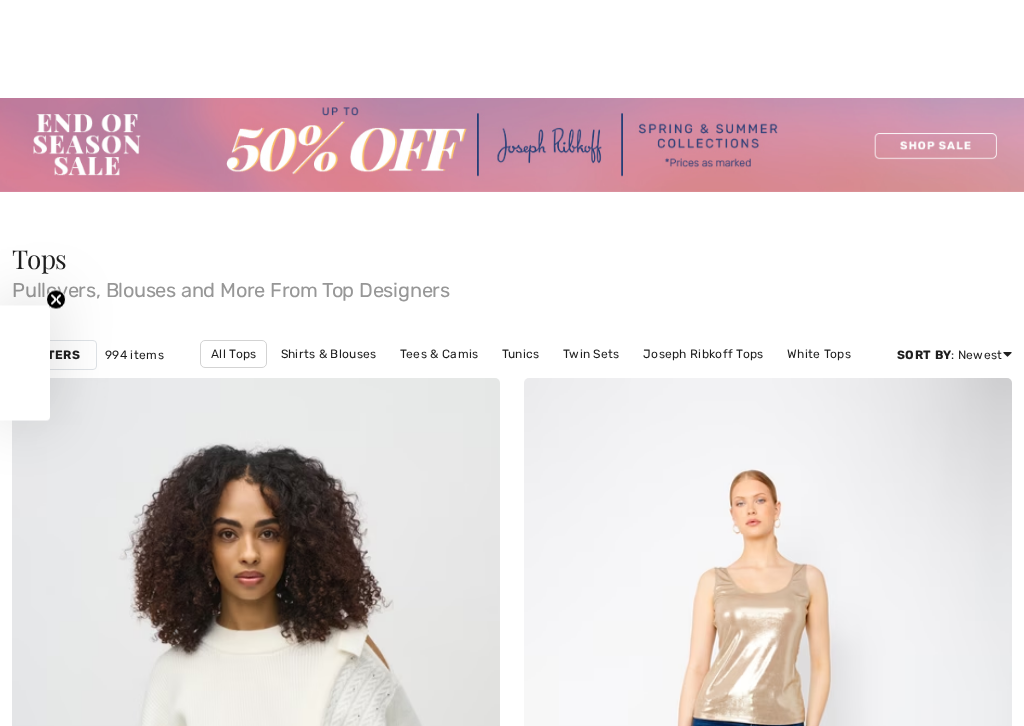 checkbox on "true" 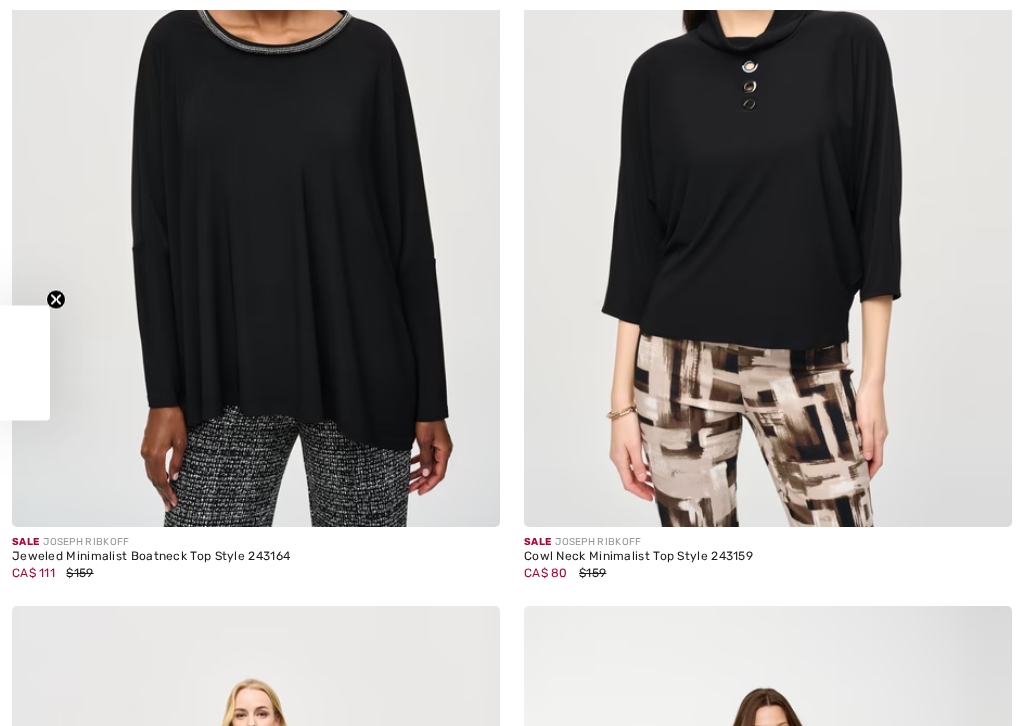 scroll, scrollTop: 0, scrollLeft: 0, axis: both 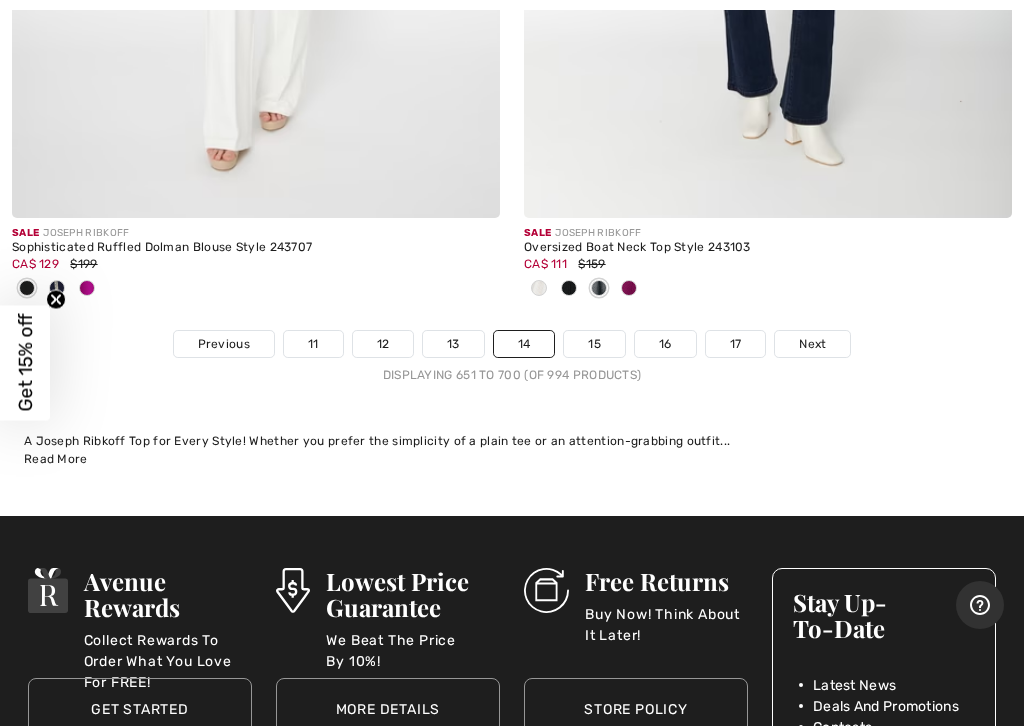 click on "Next" at bounding box center (812, 344) 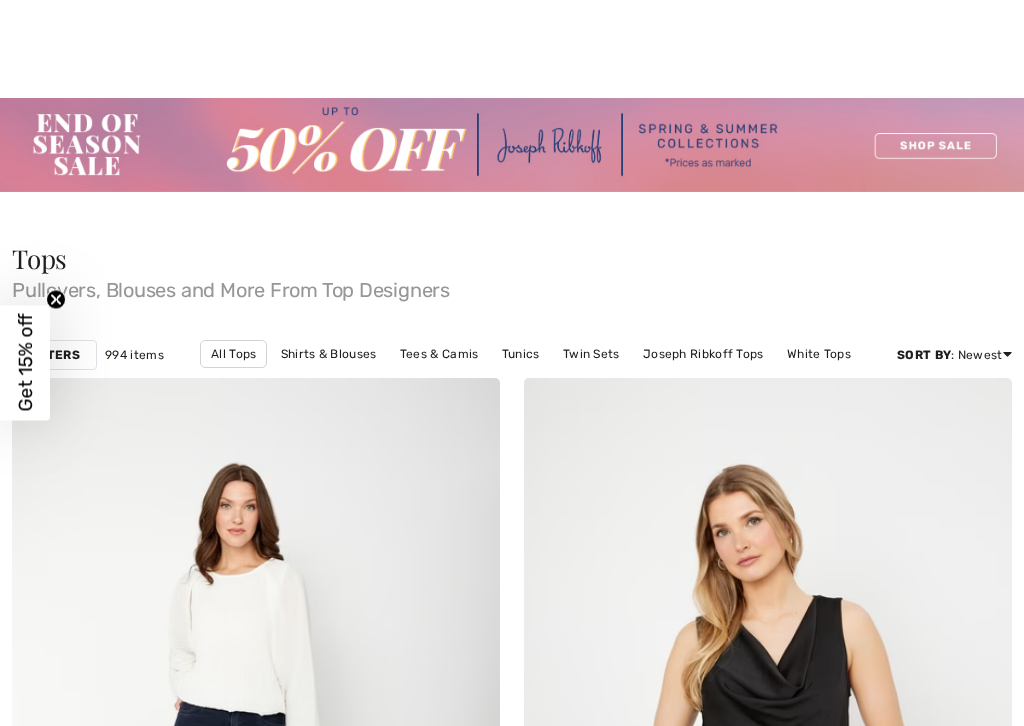 checkbox on "true" 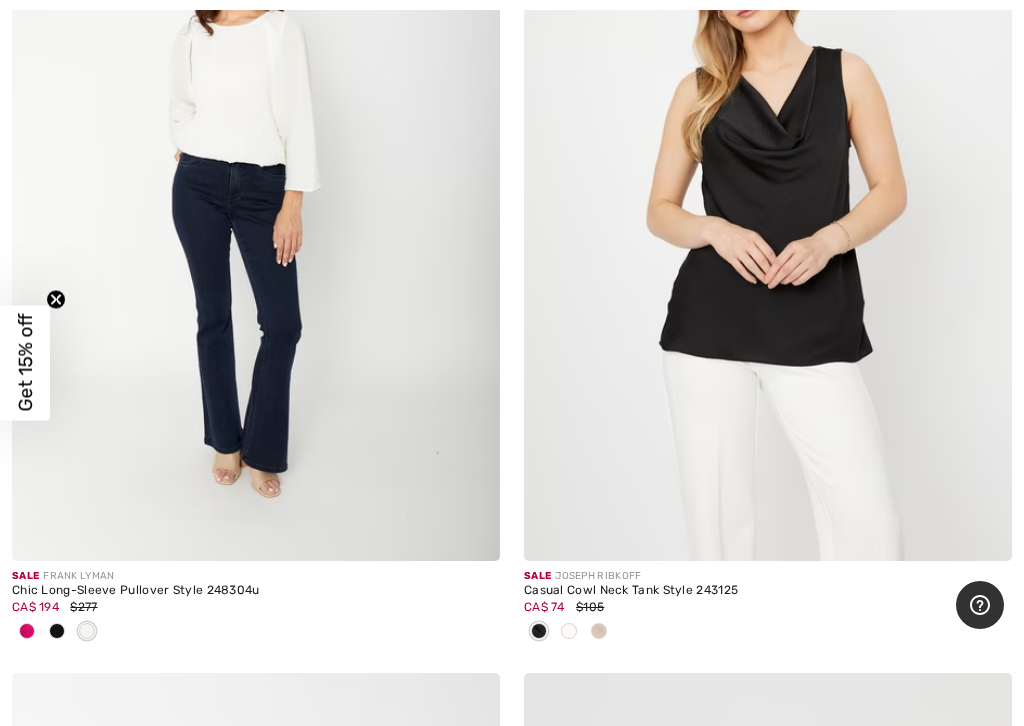 scroll, scrollTop: 0, scrollLeft: 0, axis: both 